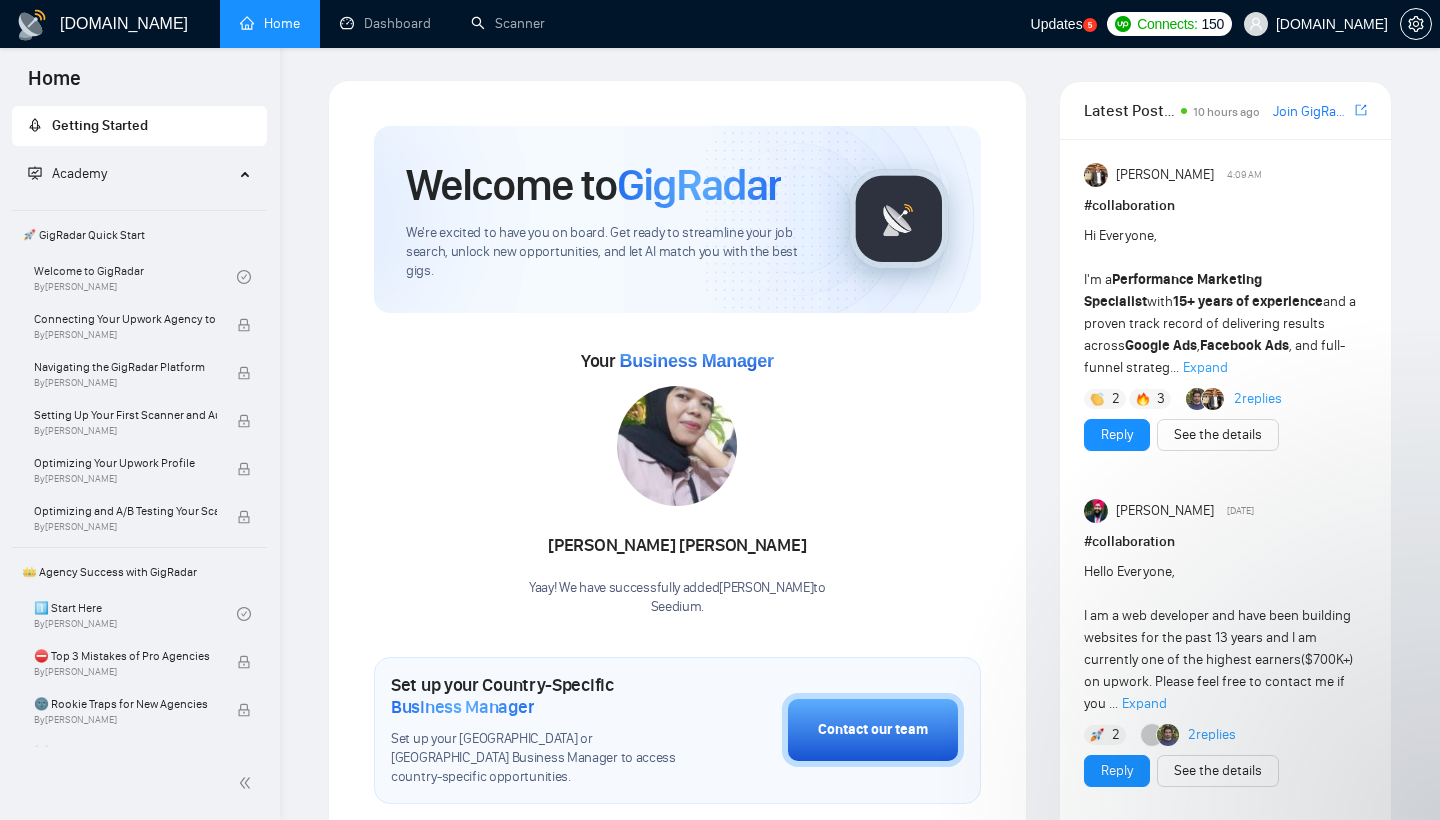 scroll, scrollTop: 0, scrollLeft: 0, axis: both 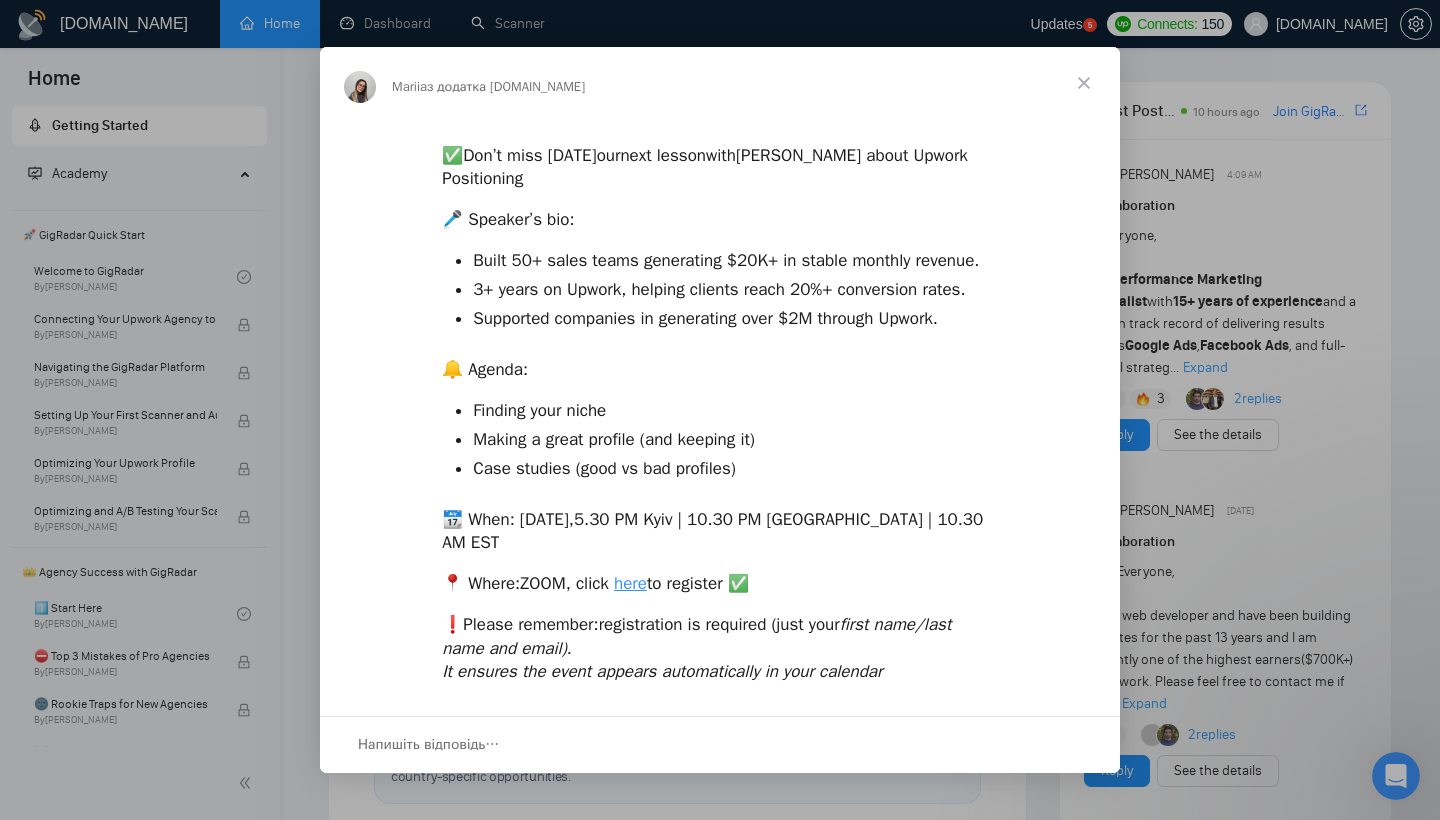 click at bounding box center [1084, 83] 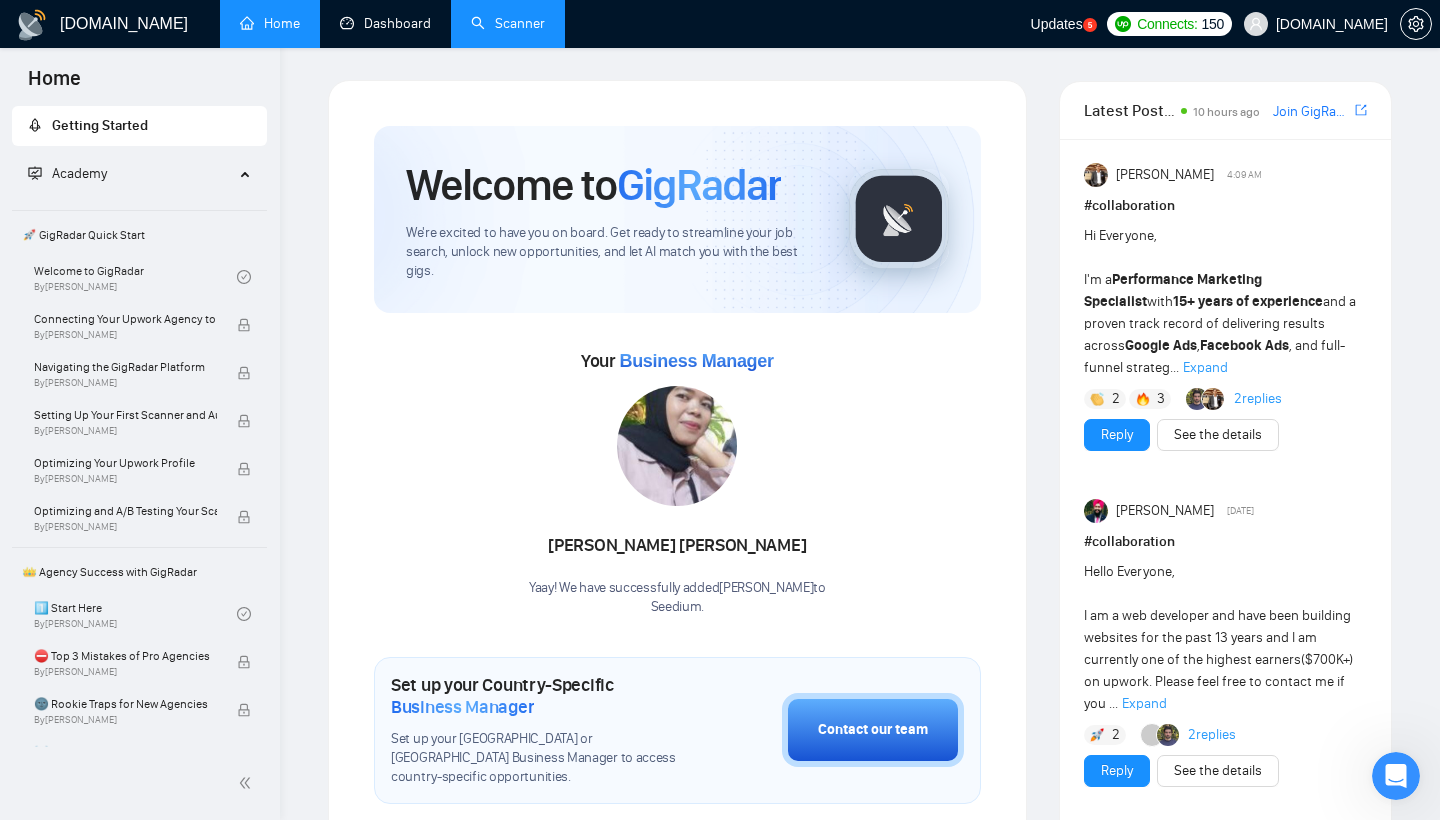 click on "Scanner" at bounding box center [508, 23] 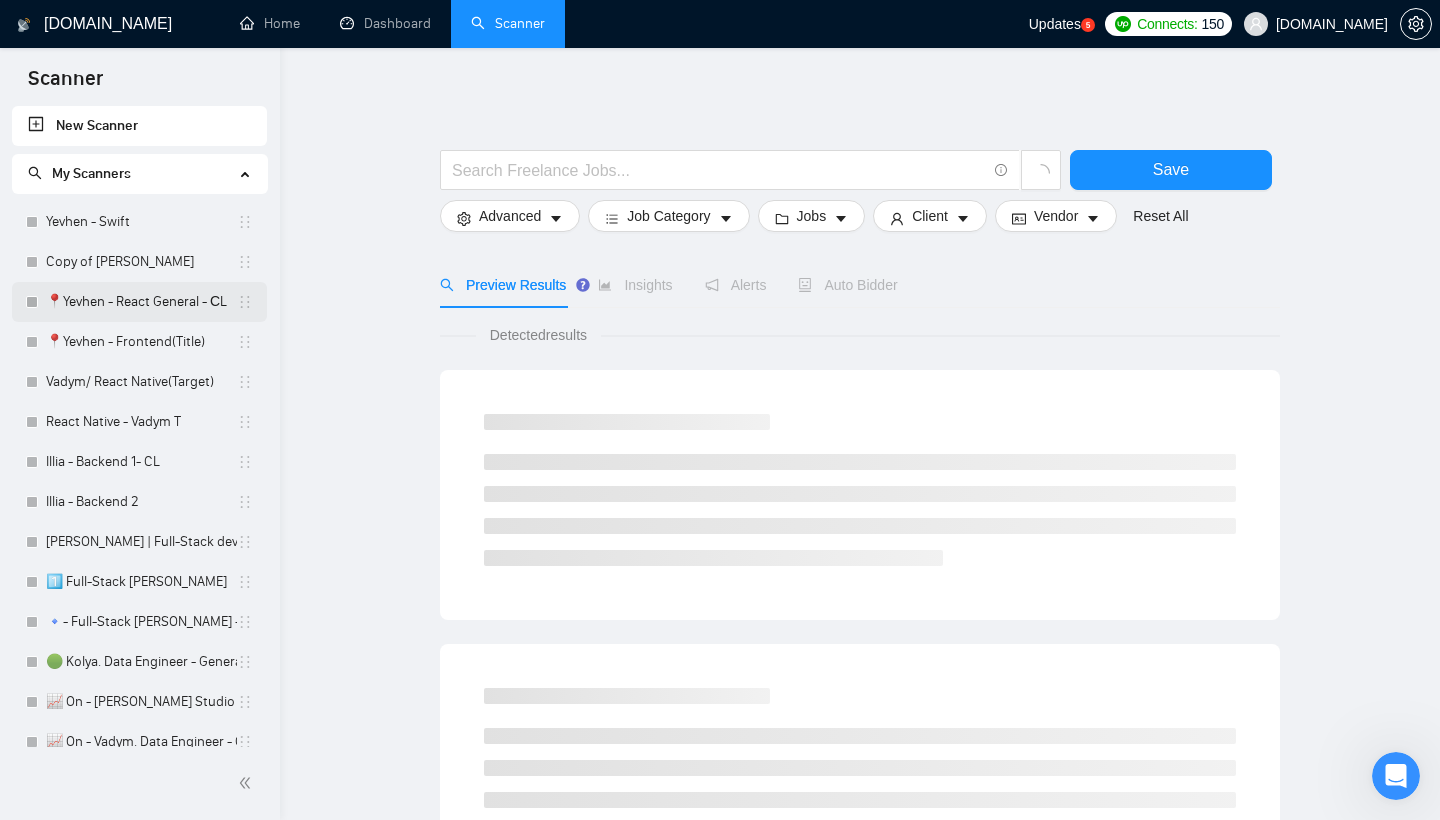 click on "📍Yevhen - React General - СL" at bounding box center (141, 302) 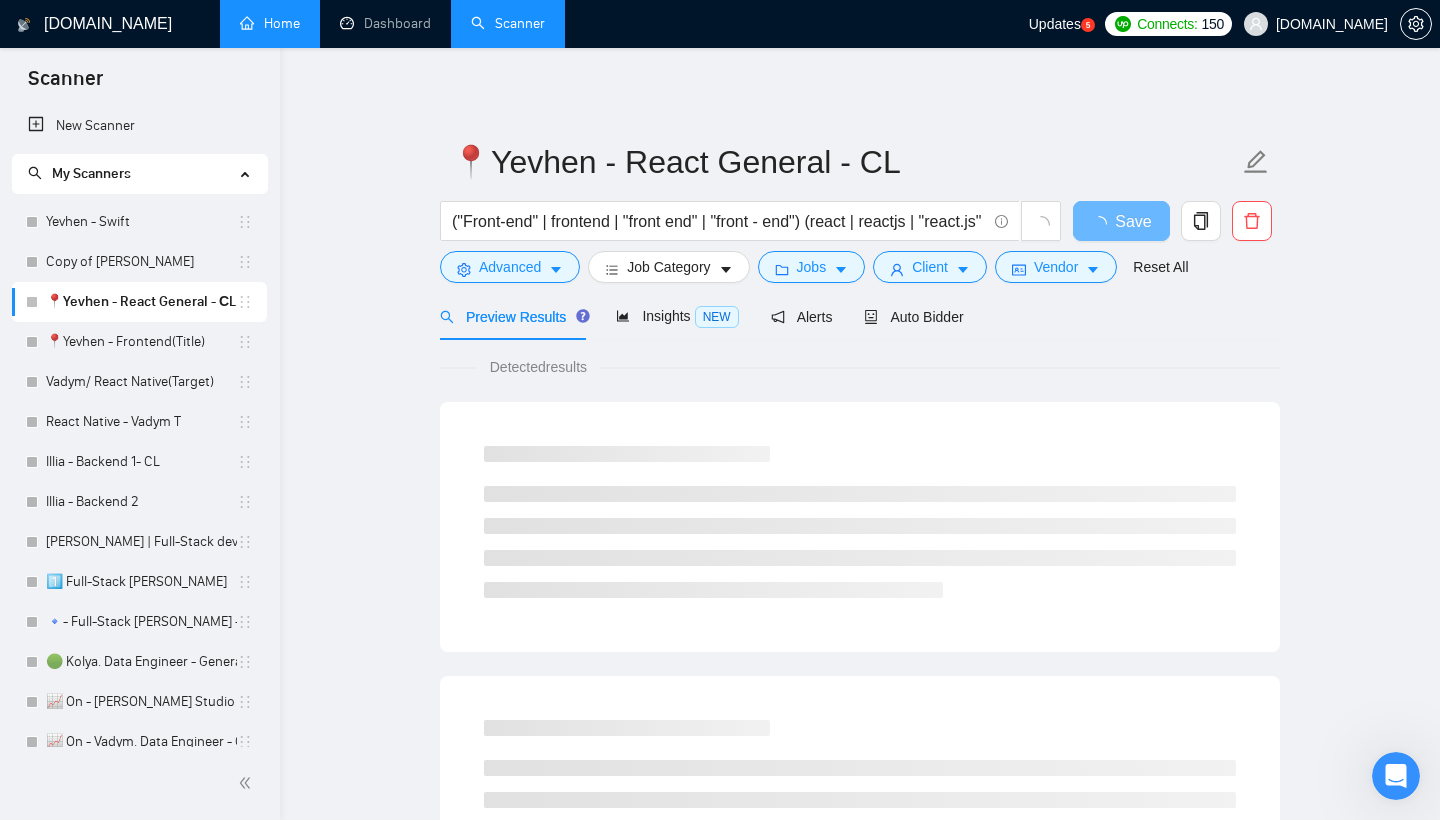 click on "Home" at bounding box center (270, 23) 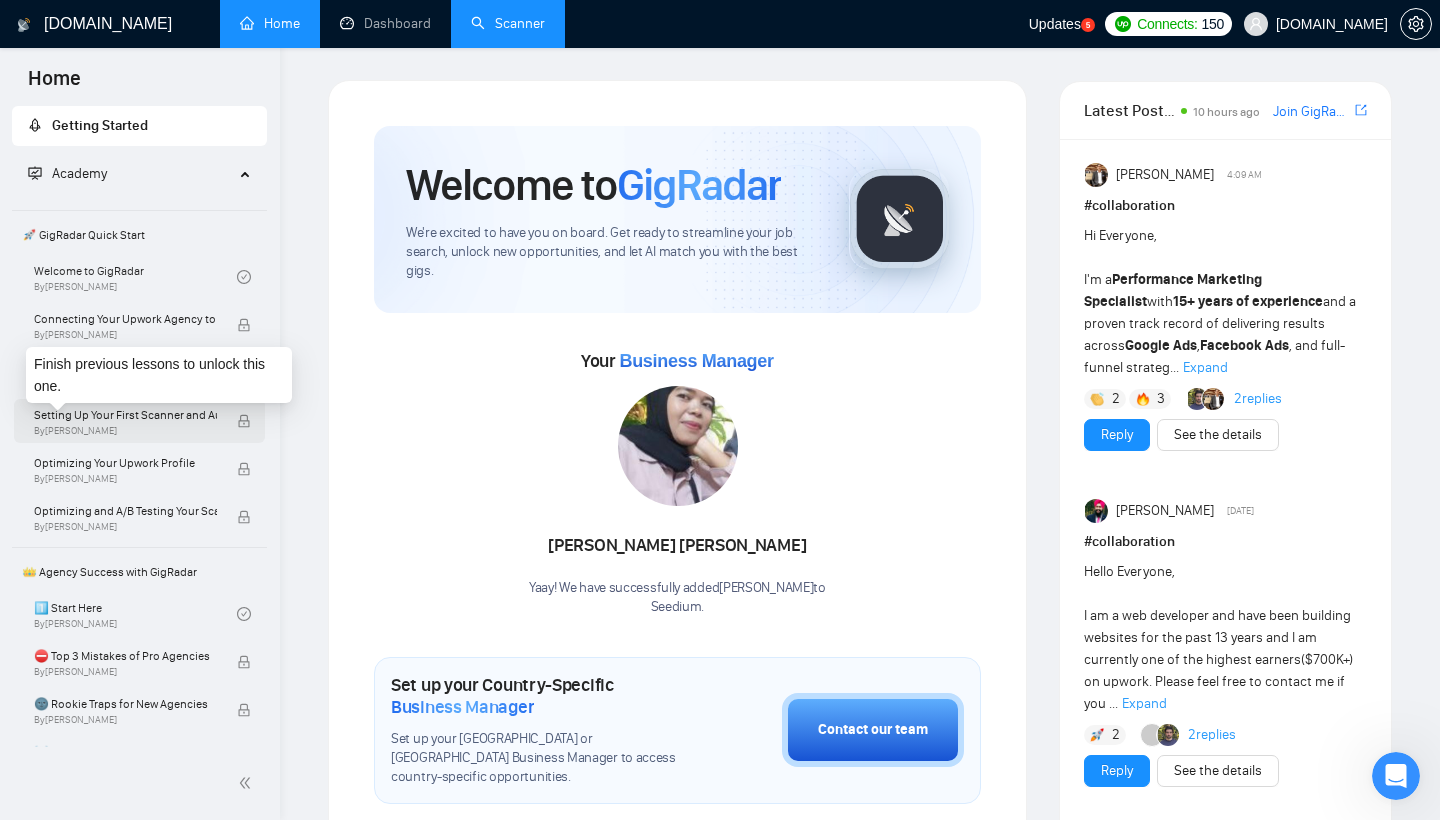 click on "By  [PERSON_NAME]" at bounding box center (125, 431) 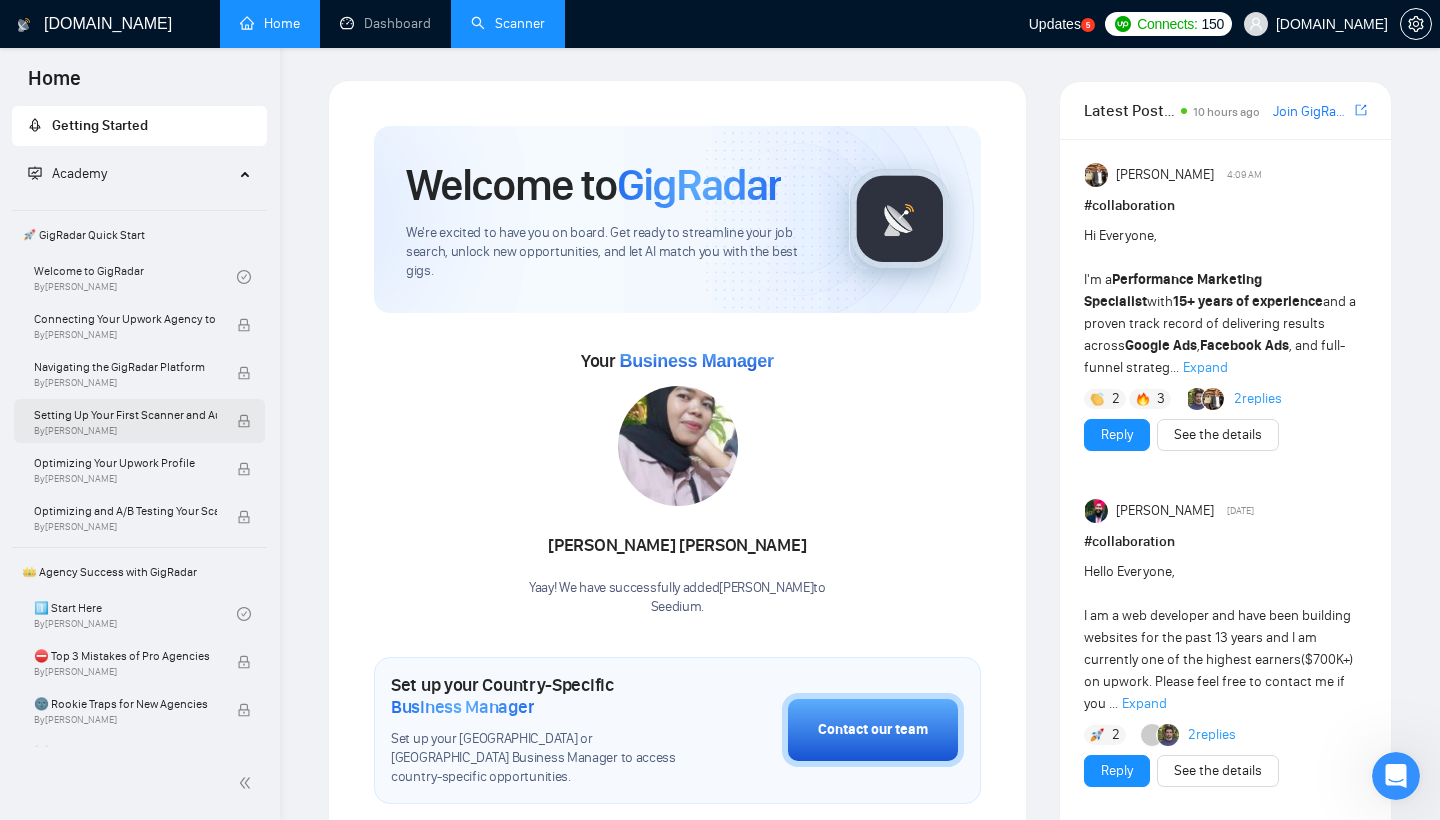 click 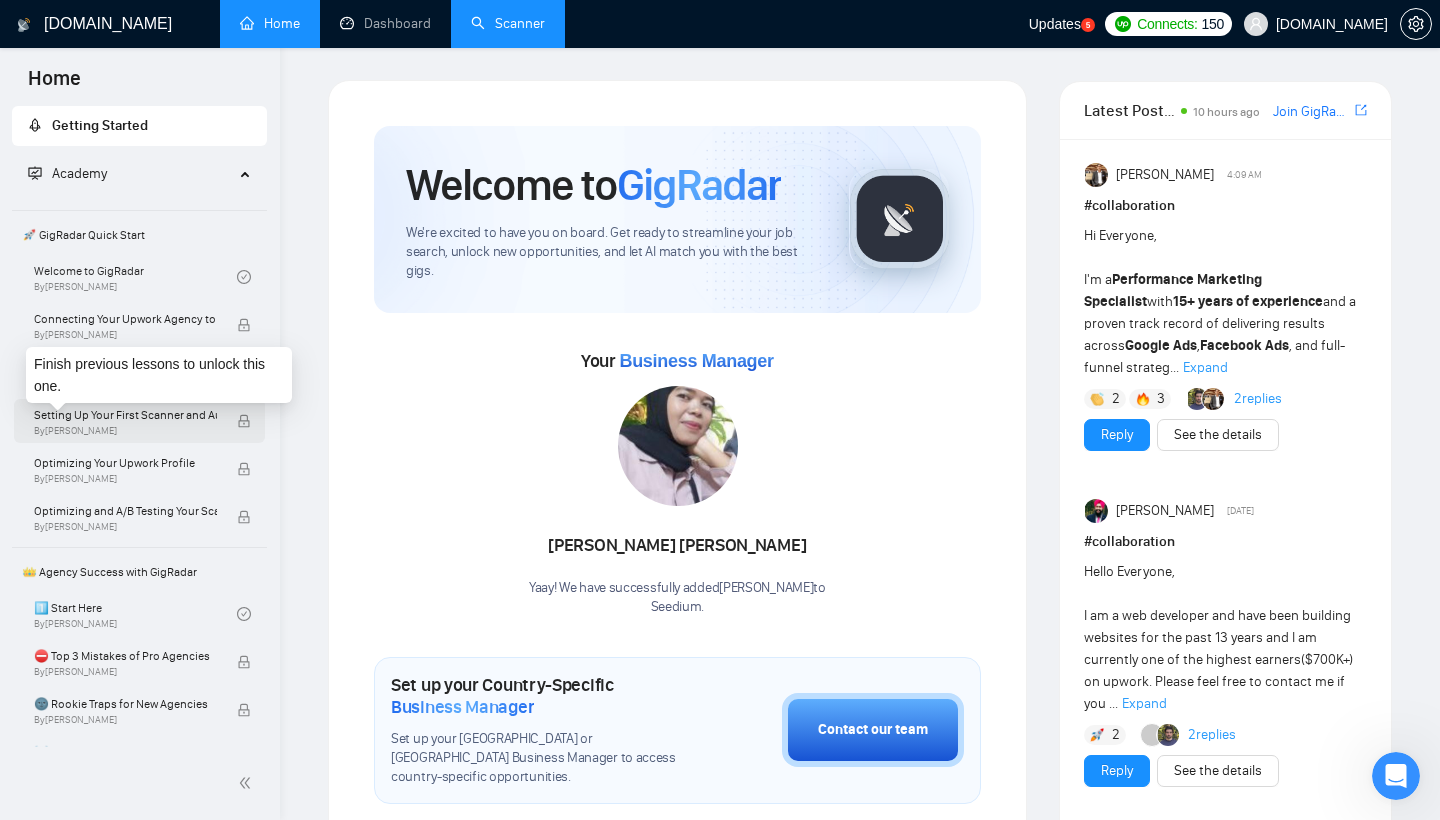 click on "Setting Up Your First Scanner and Auto-Bidder" at bounding box center [125, 415] 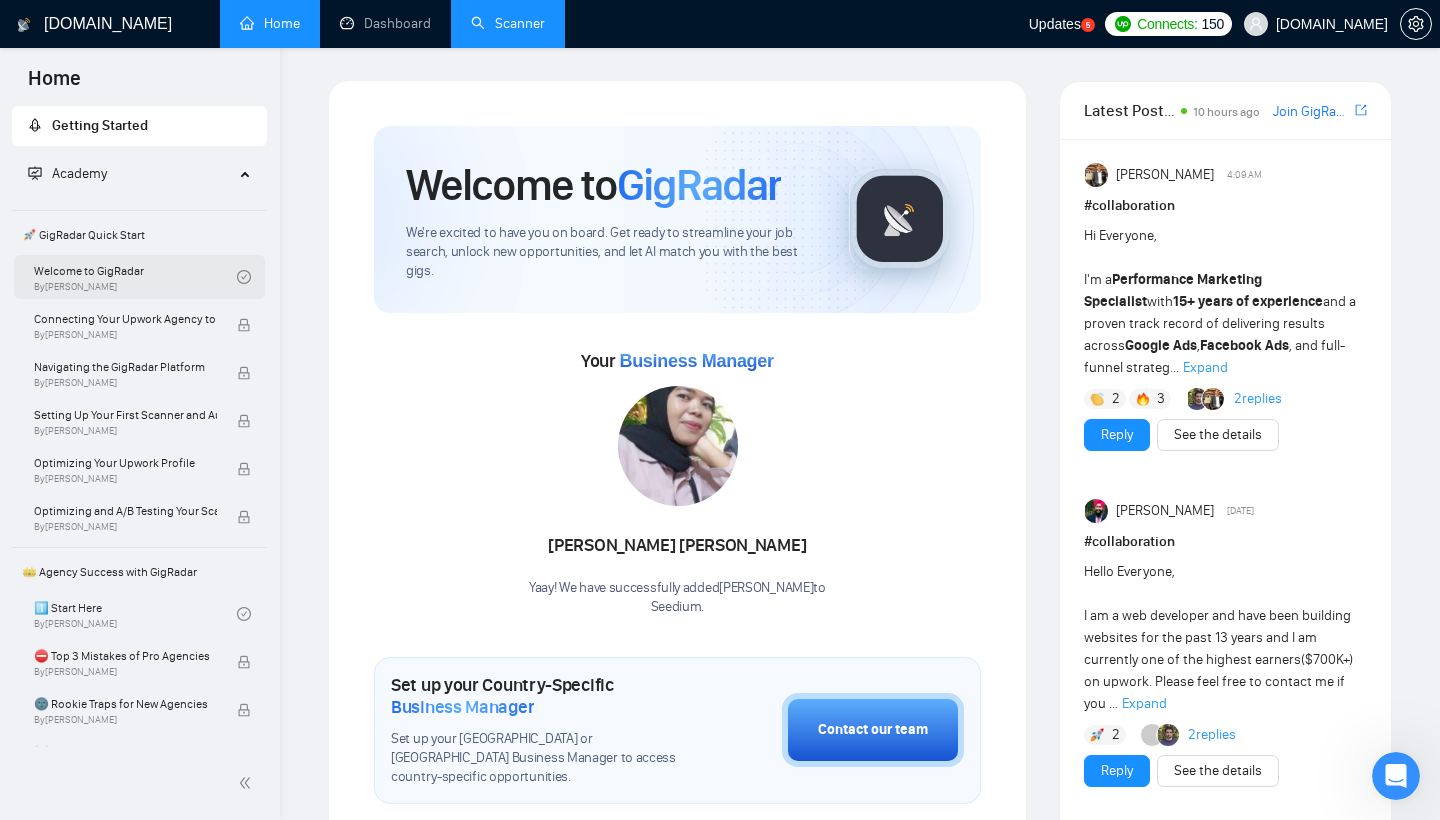 click on "Welcome to GigRadar By  [PERSON_NAME]" at bounding box center [135, 277] 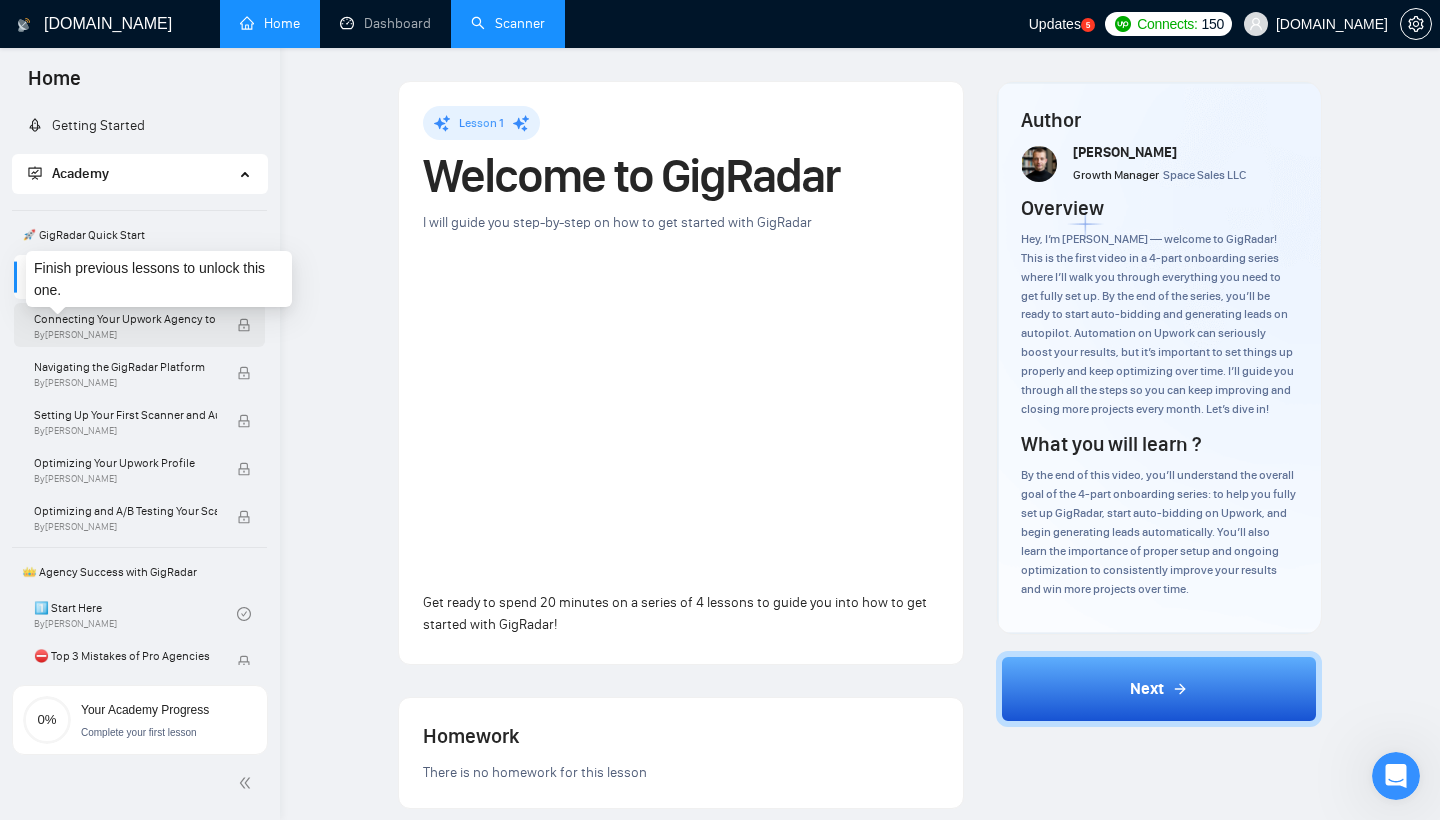 click on "By  [PERSON_NAME]" at bounding box center (125, 335) 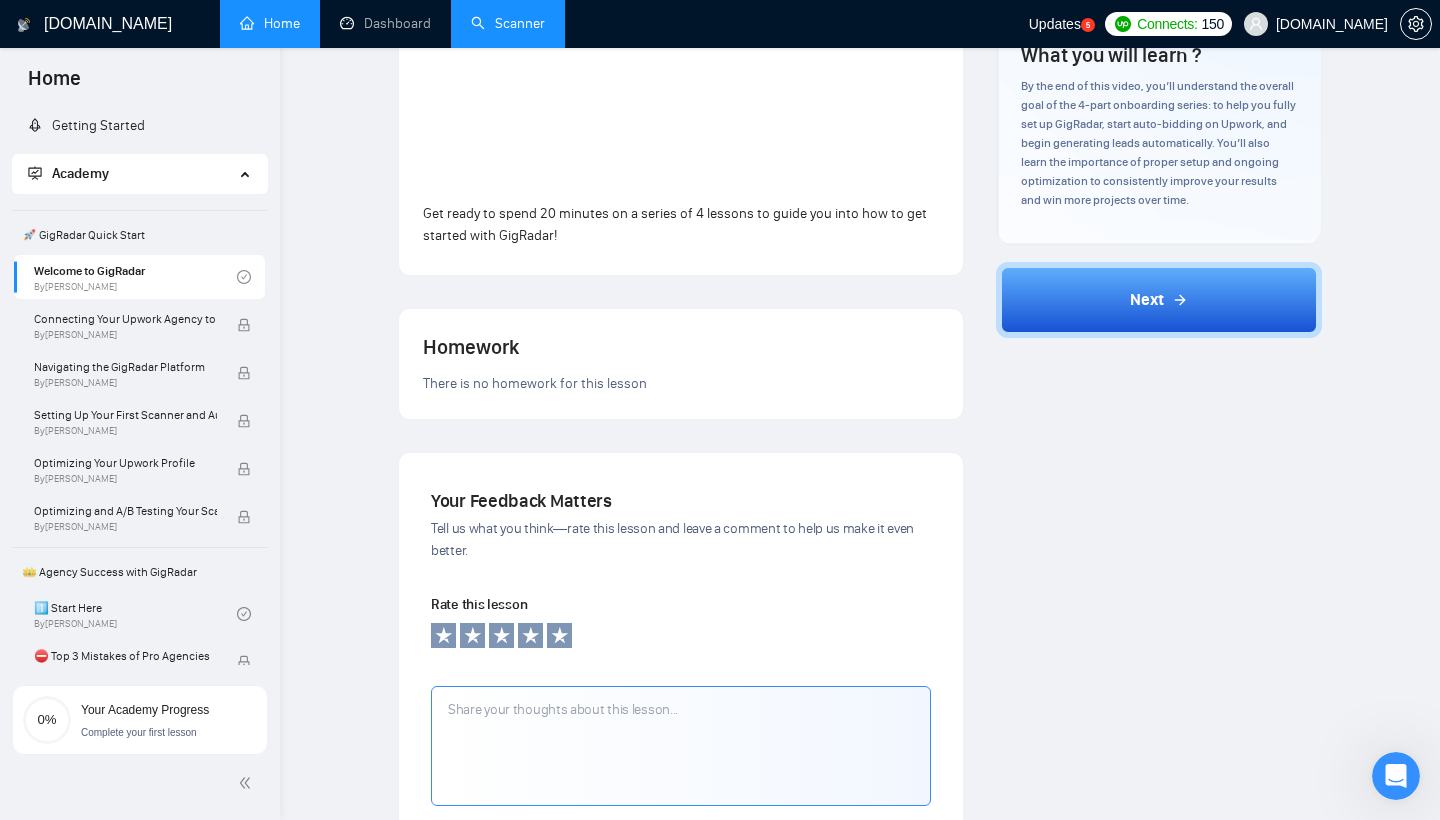 scroll, scrollTop: 387, scrollLeft: 0, axis: vertical 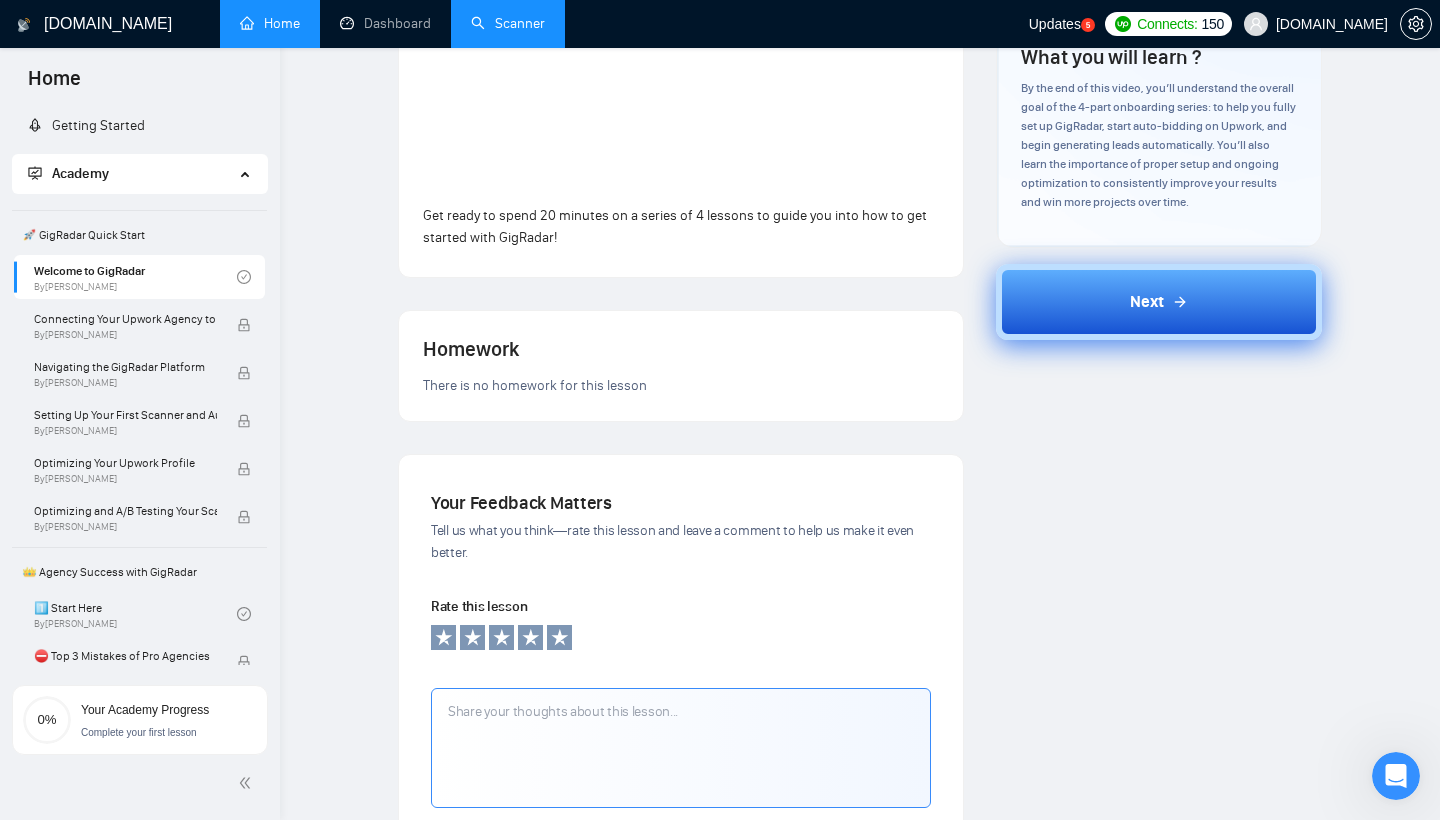click on "Next" at bounding box center [1159, 302] 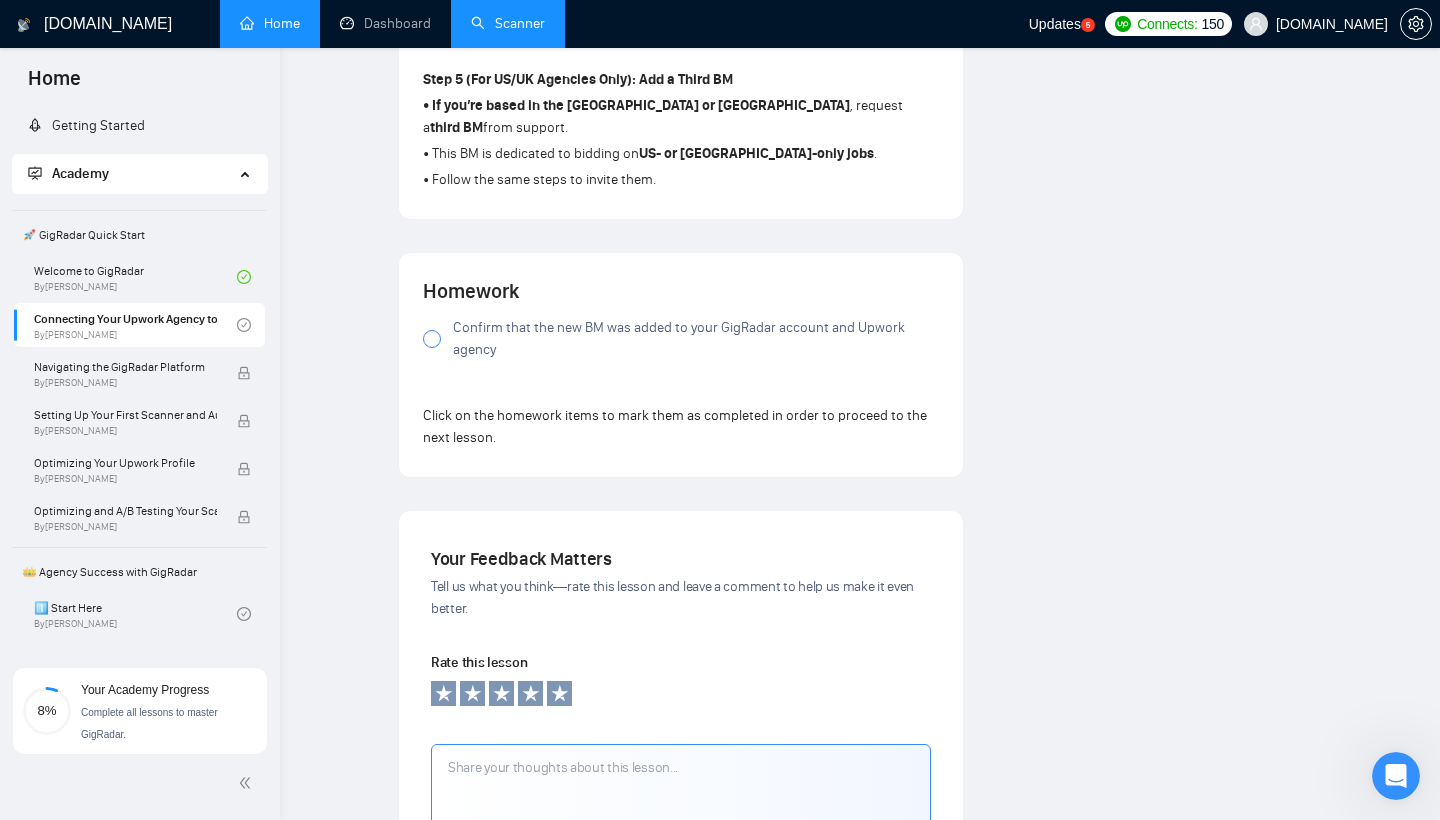 scroll, scrollTop: 1328, scrollLeft: 0, axis: vertical 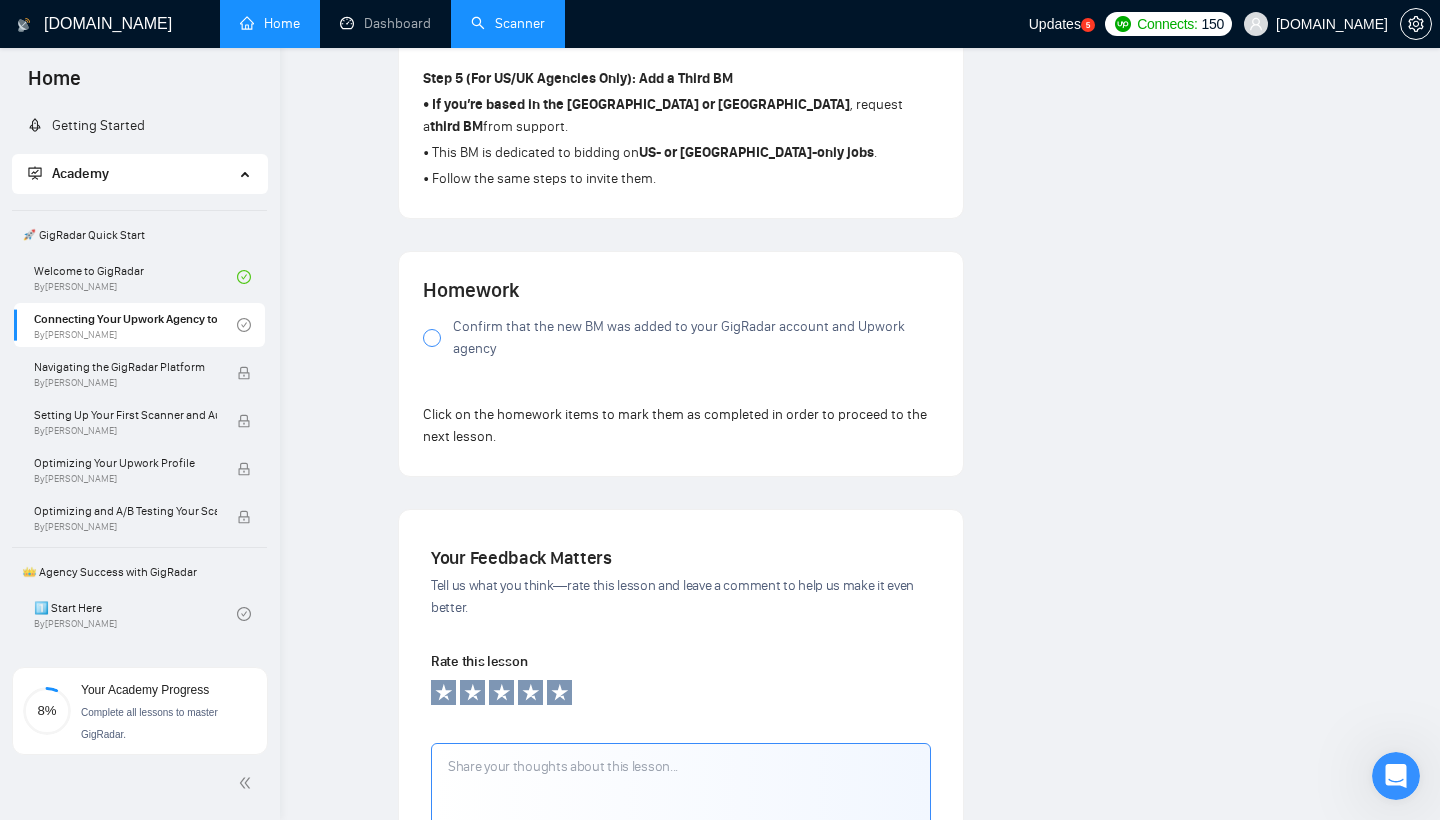 click at bounding box center [432, 338] 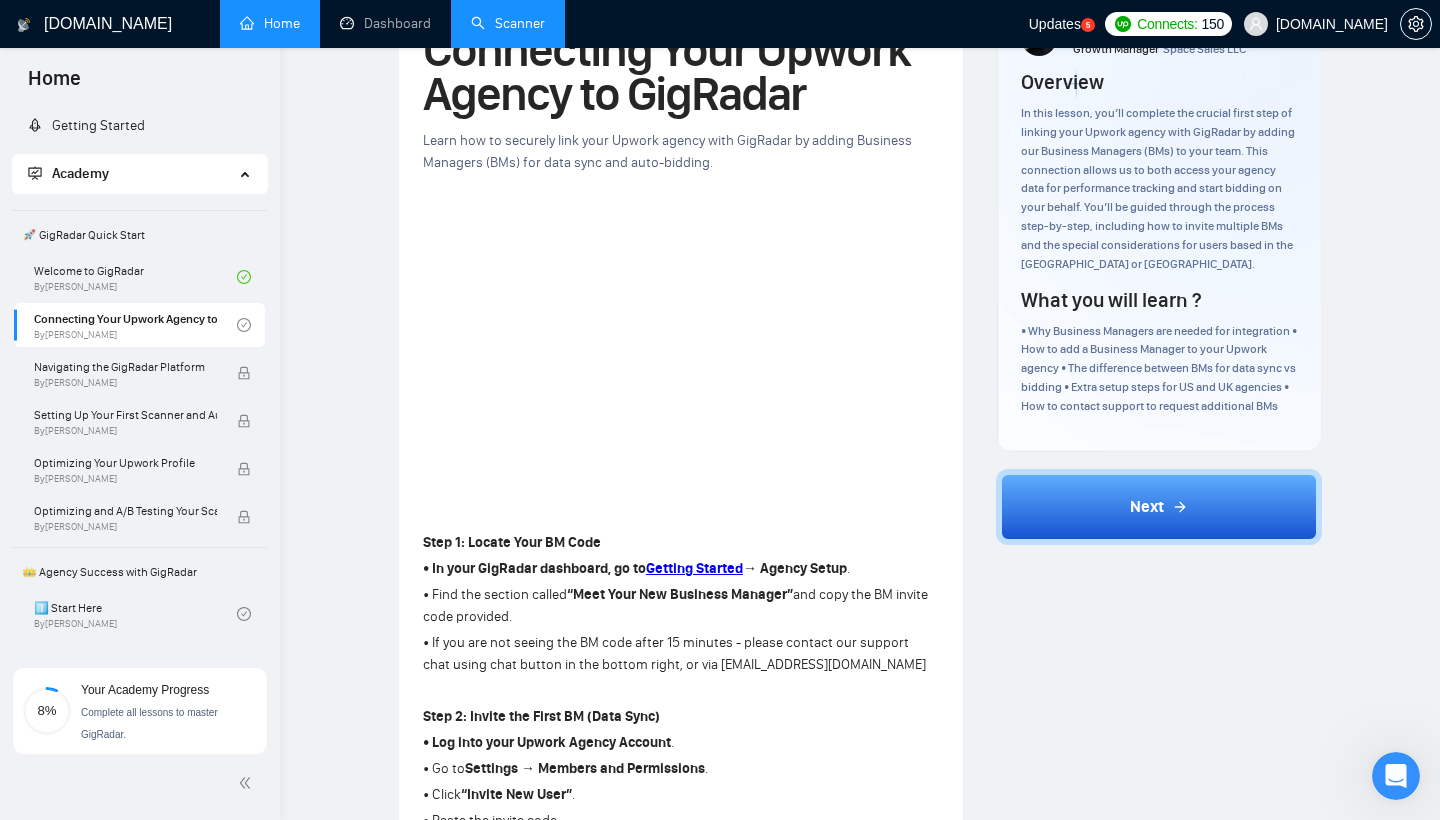 scroll, scrollTop: 95, scrollLeft: 0, axis: vertical 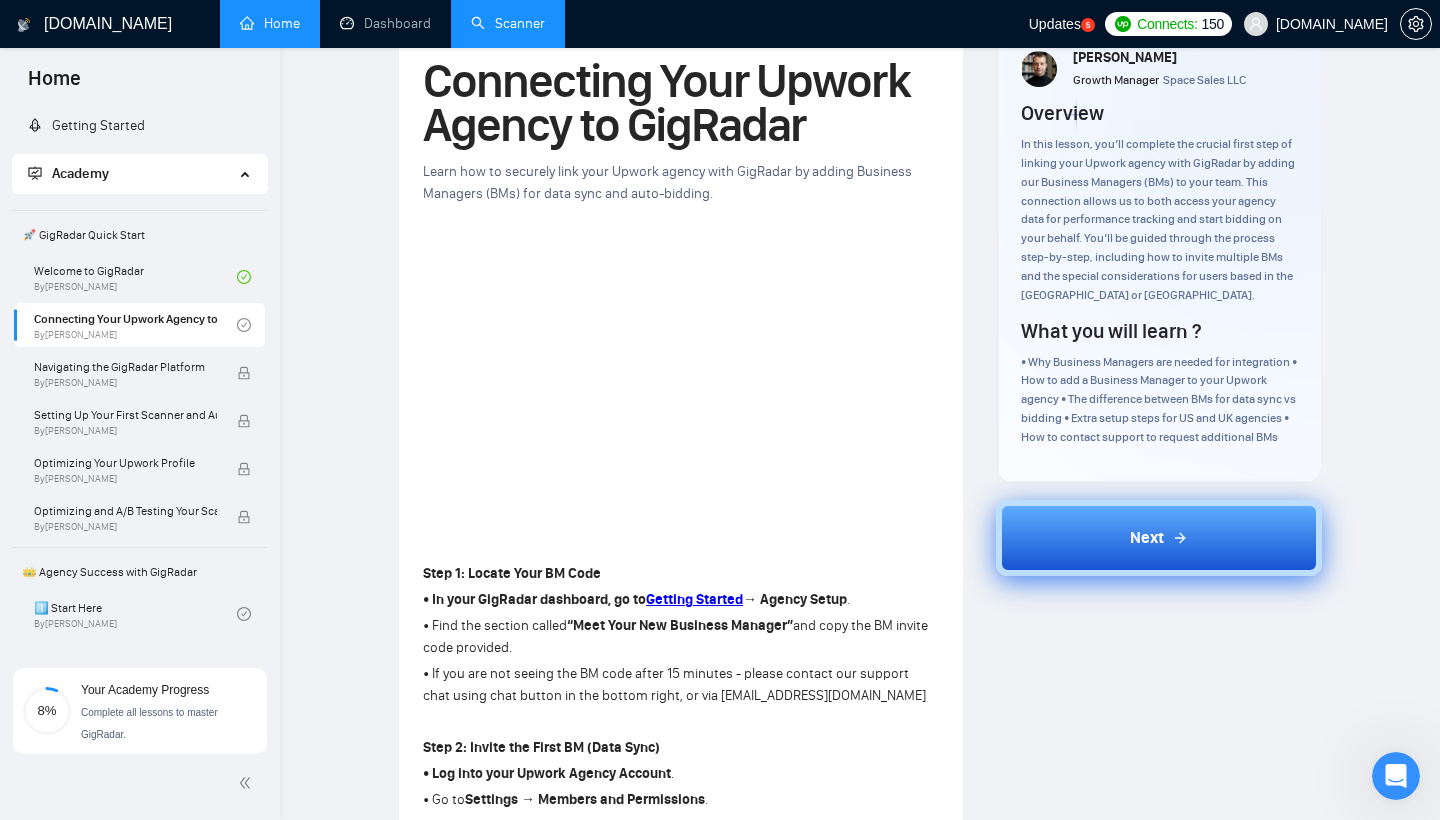 click on "Next" at bounding box center [1159, 538] 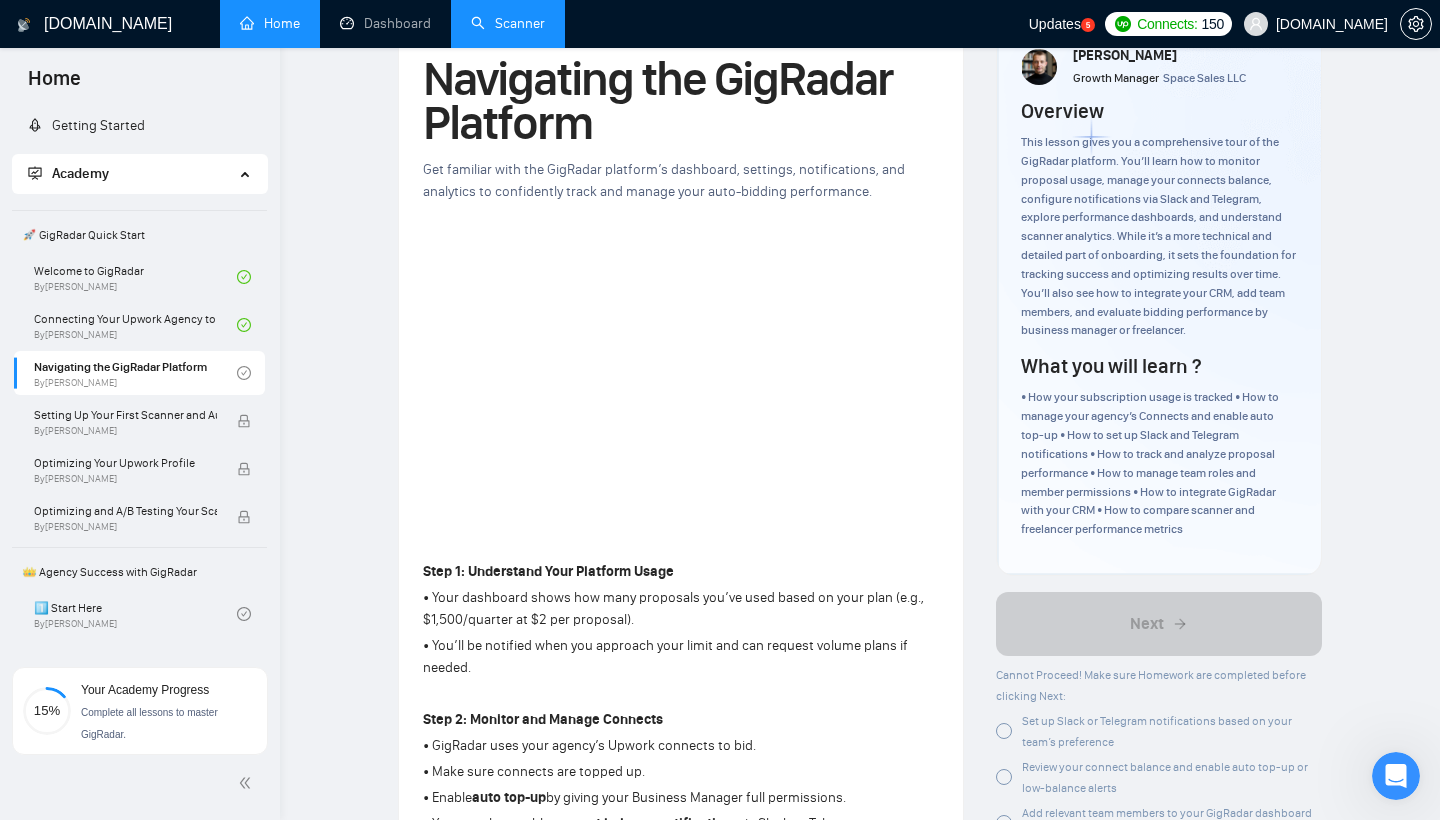 scroll, scrollTop: 100, scrollLeft: 0, axis: vertical 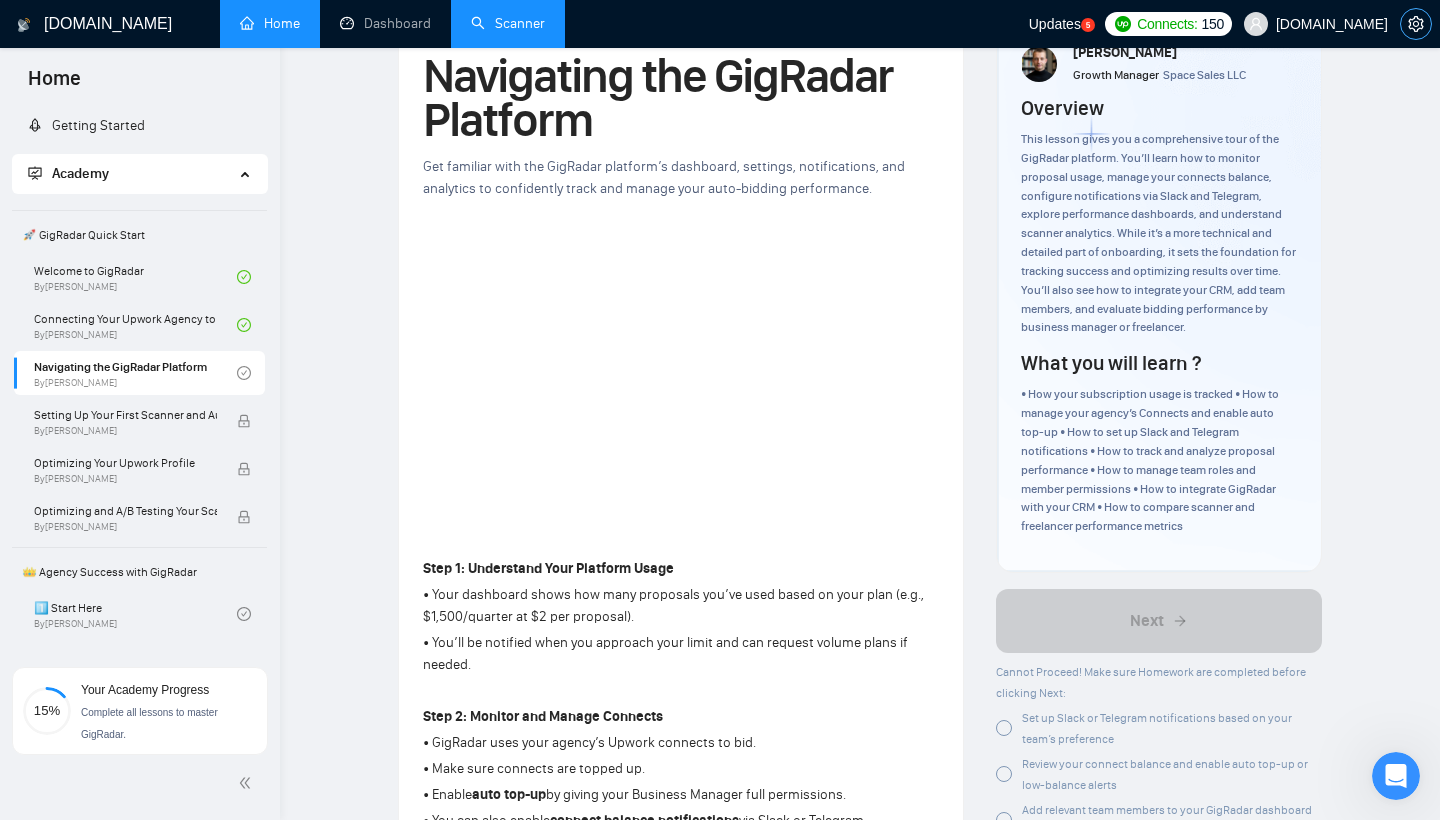 click at bounding box center [1416, 24] 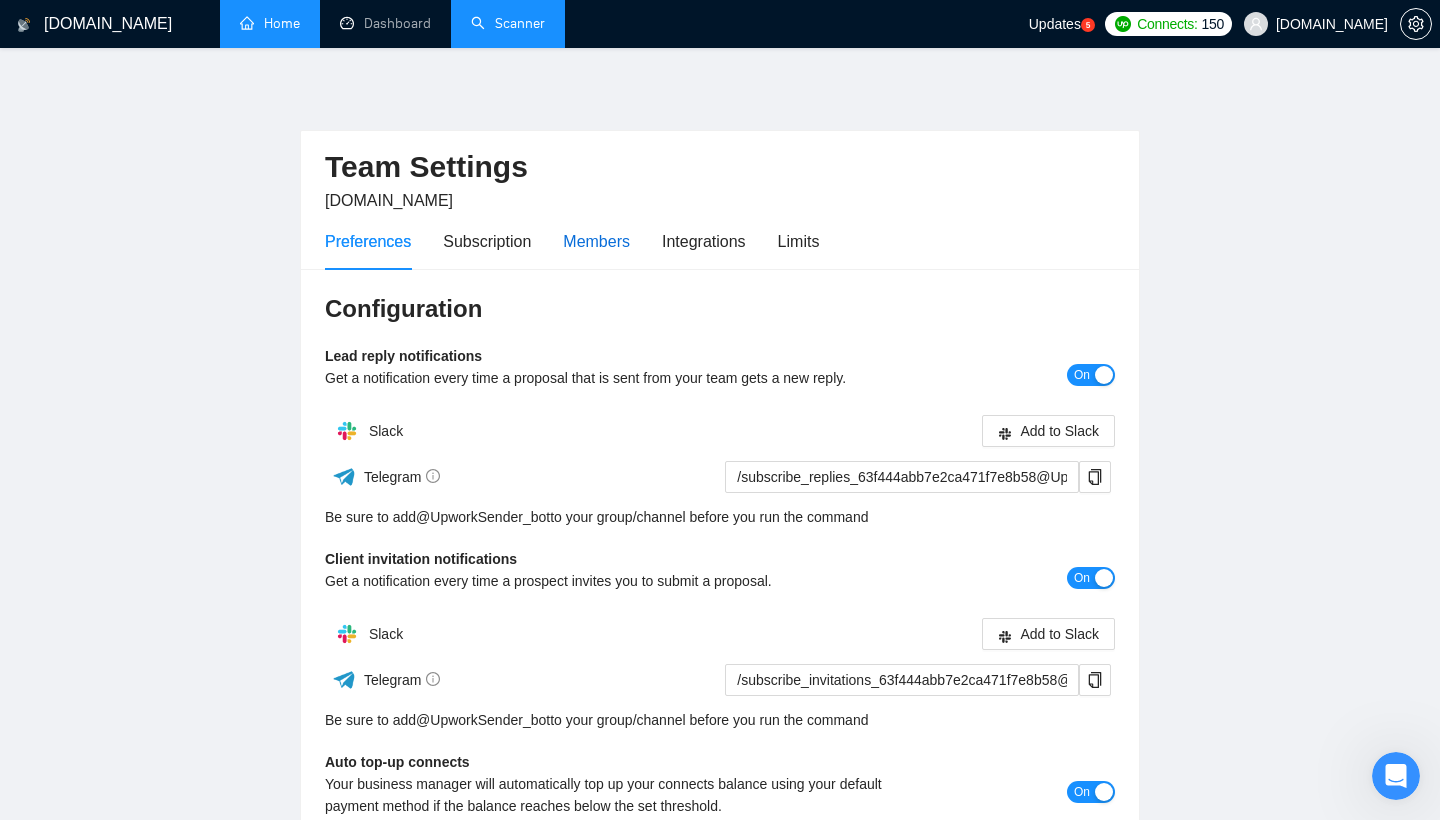 click on "Members" at bounding box center [596, 241] 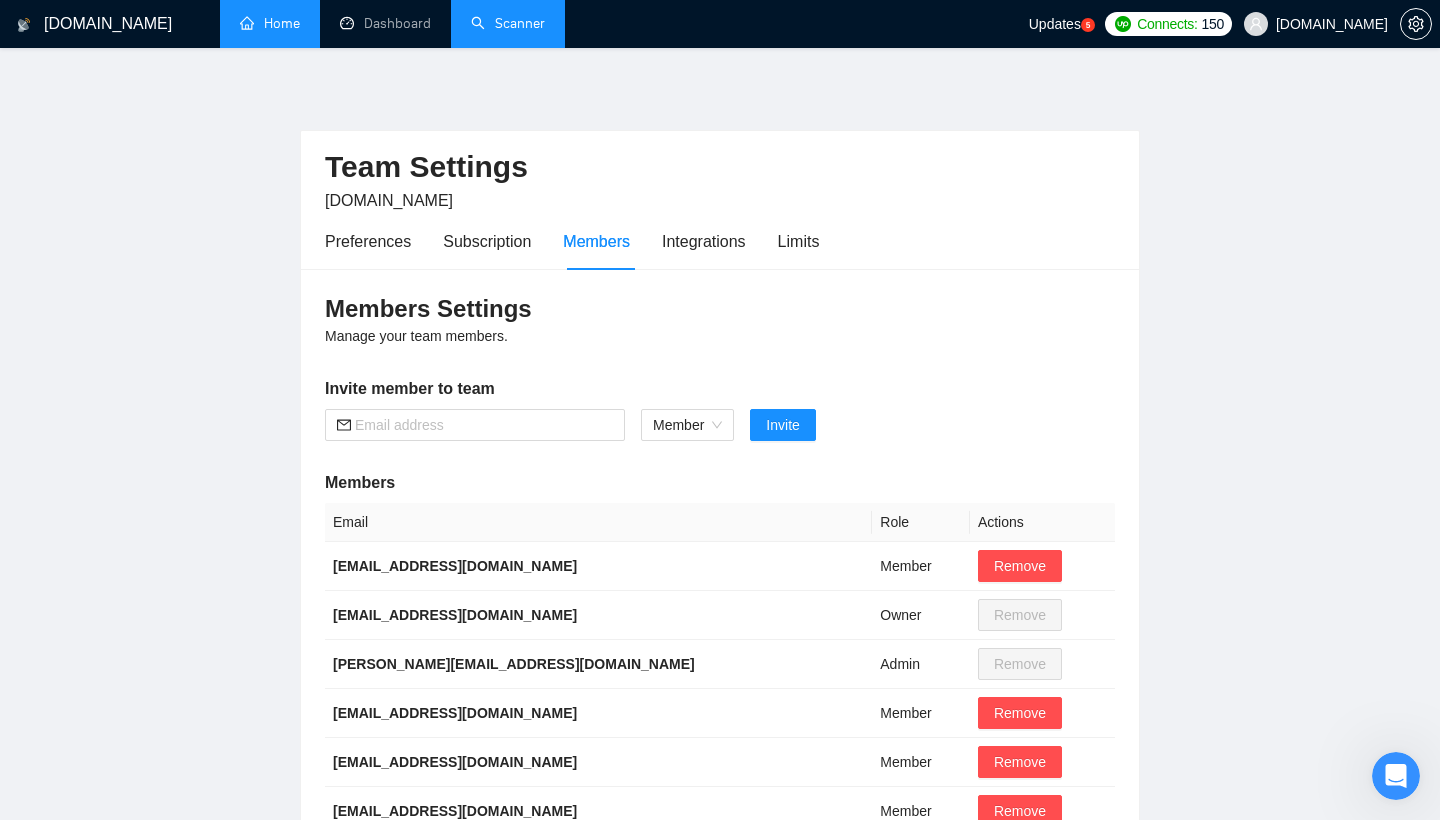 scroll, scrollTop: 17, scrollLeft: 0, axis: vertical 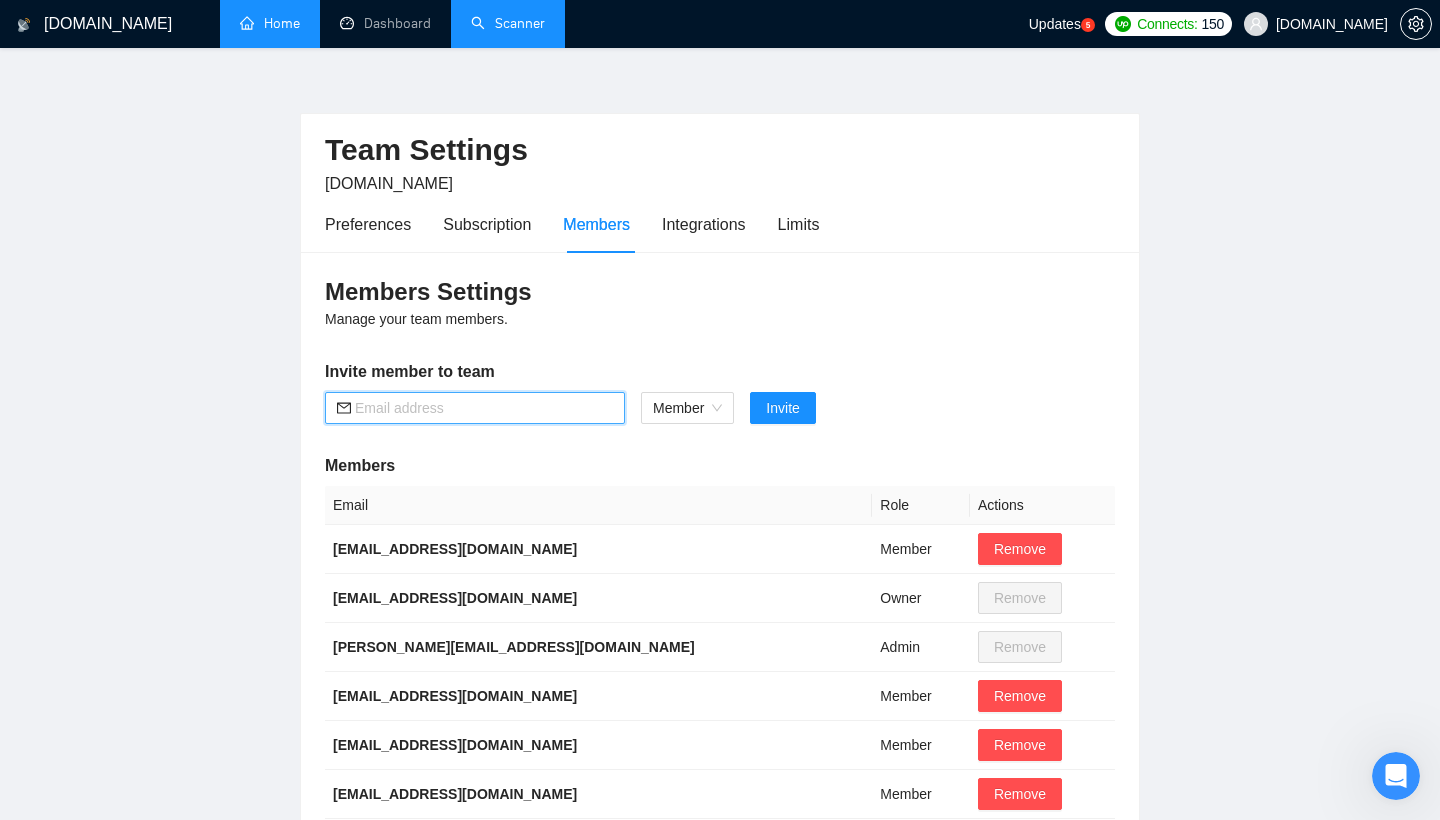 click at bounding box center [484, 408] 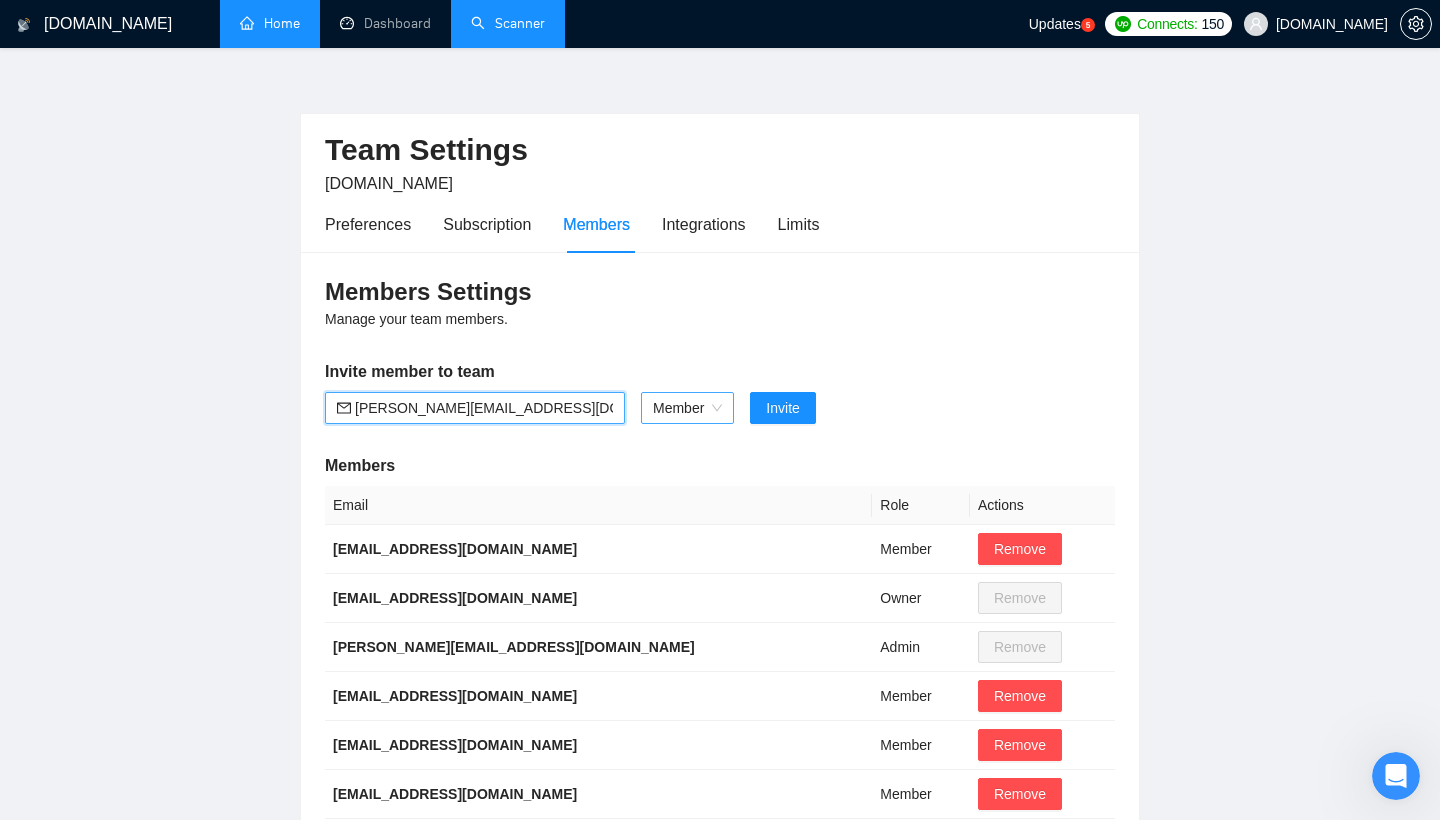 click on "Member" at bounding box center (687, 408) 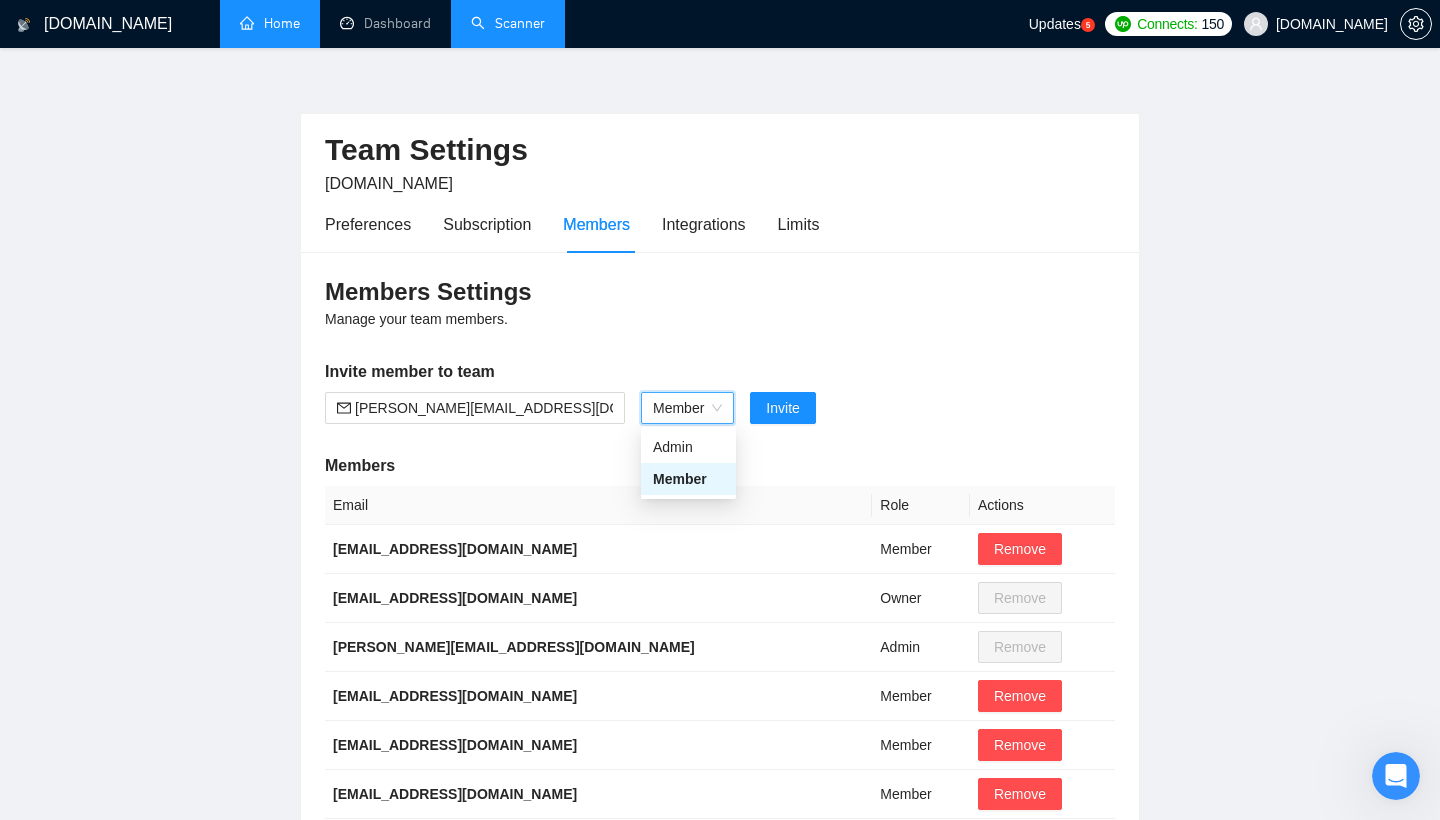 click on "Member" at bounding box center (687, 408) 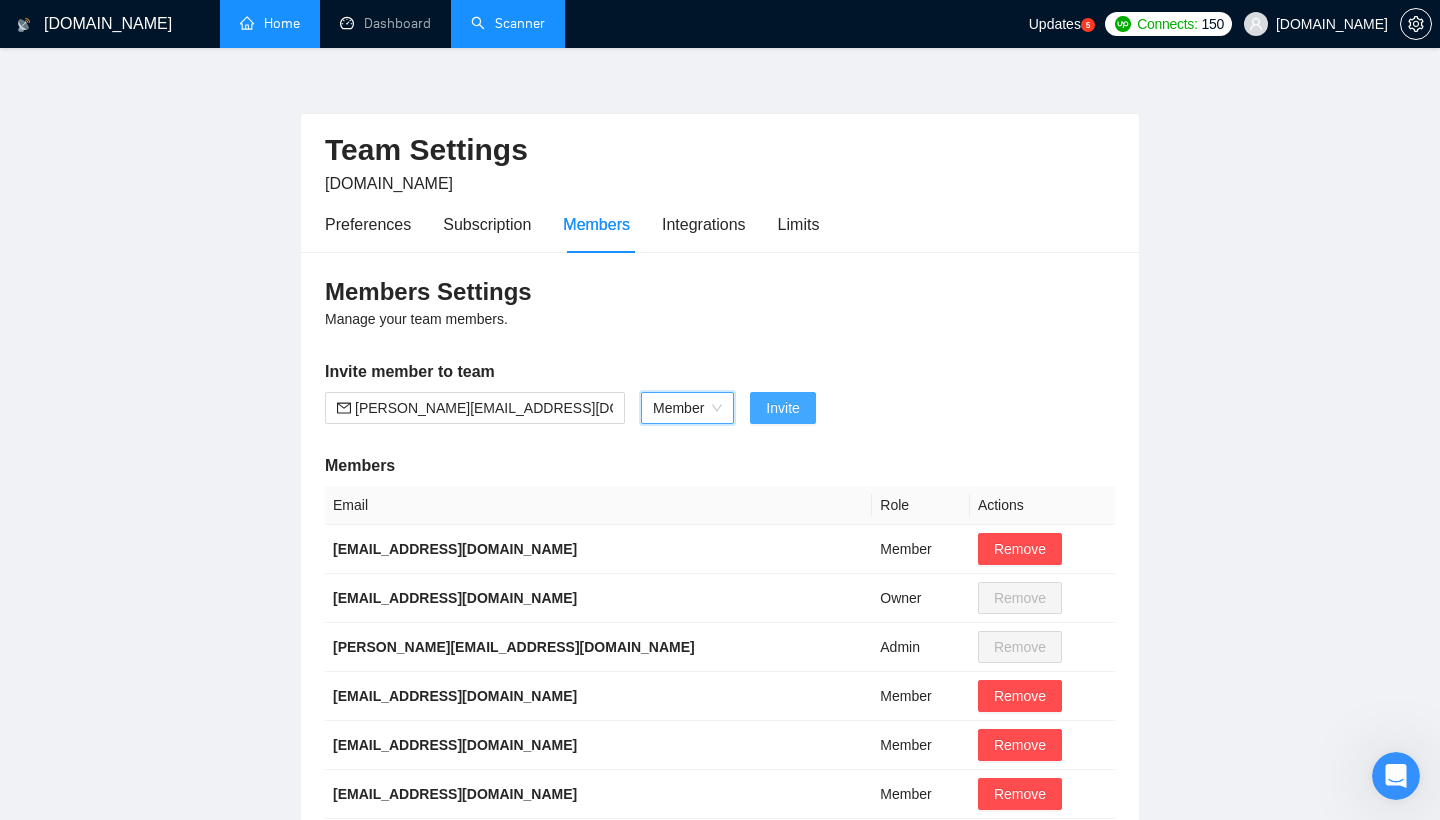 click on "Invite" at bounding box center (782, 408) 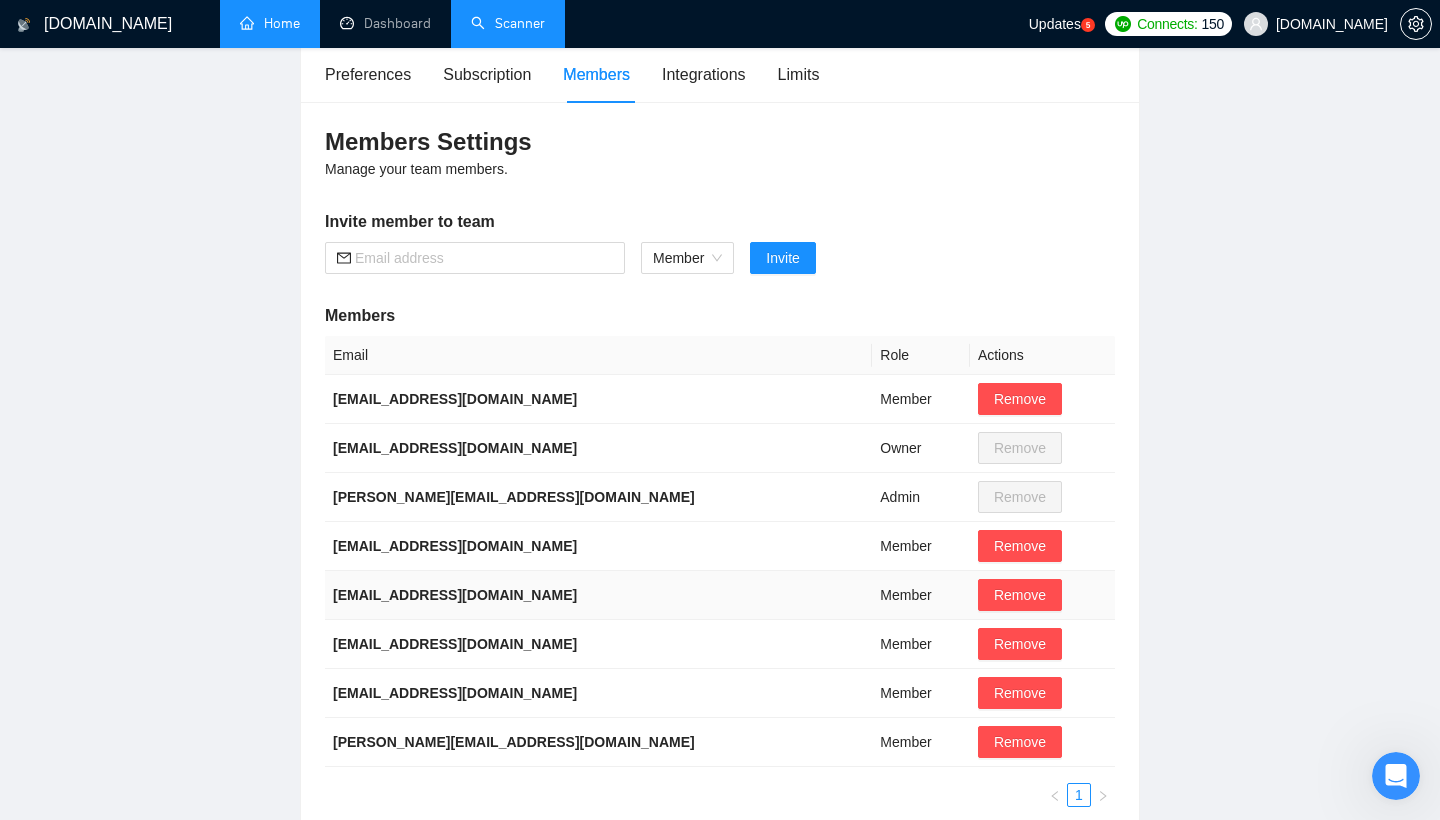 scroll, scrollTop: 164, scrollLeft: 0, axis: vertical 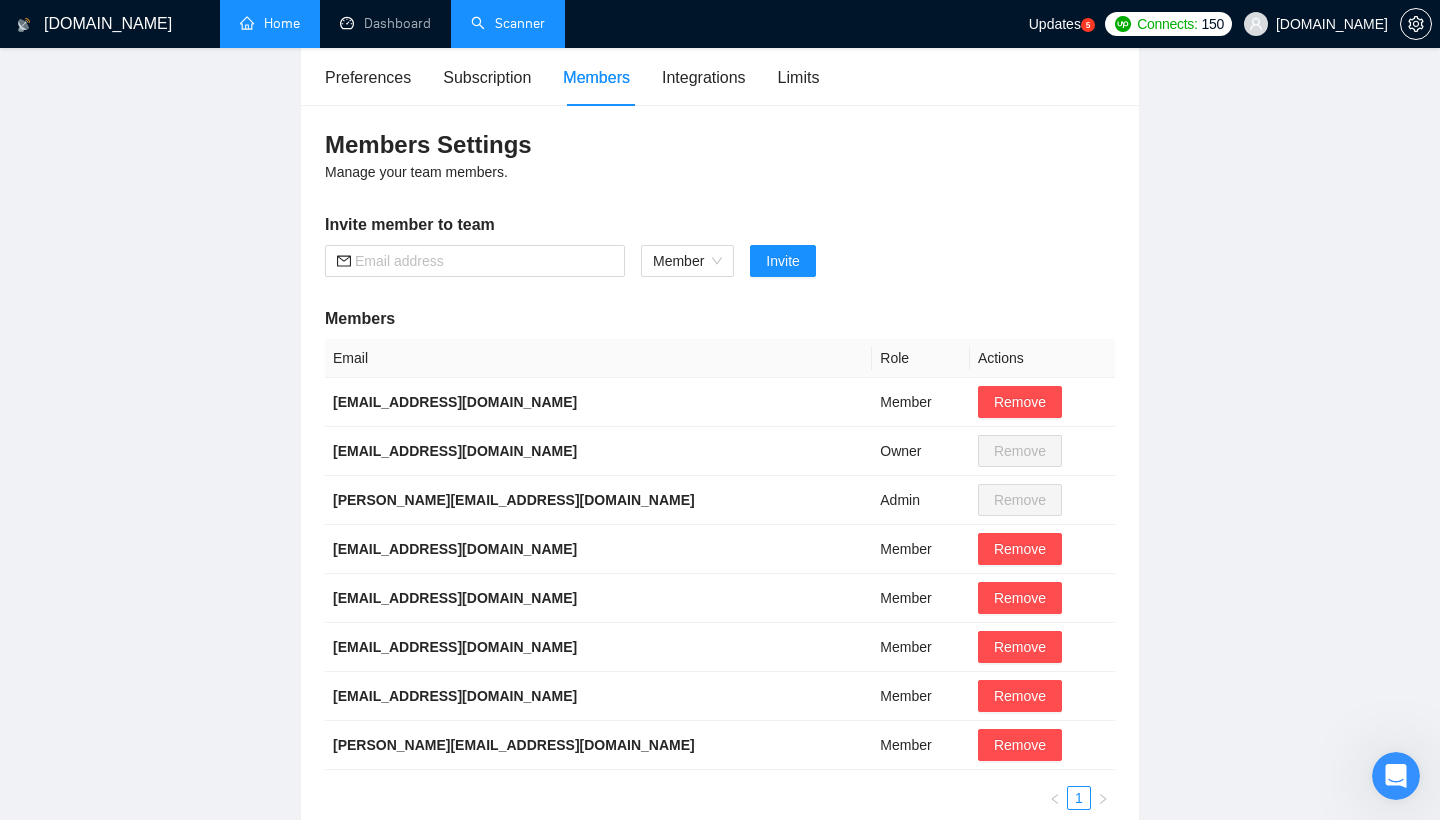 click on "Home" at bounding box center (270, 23) 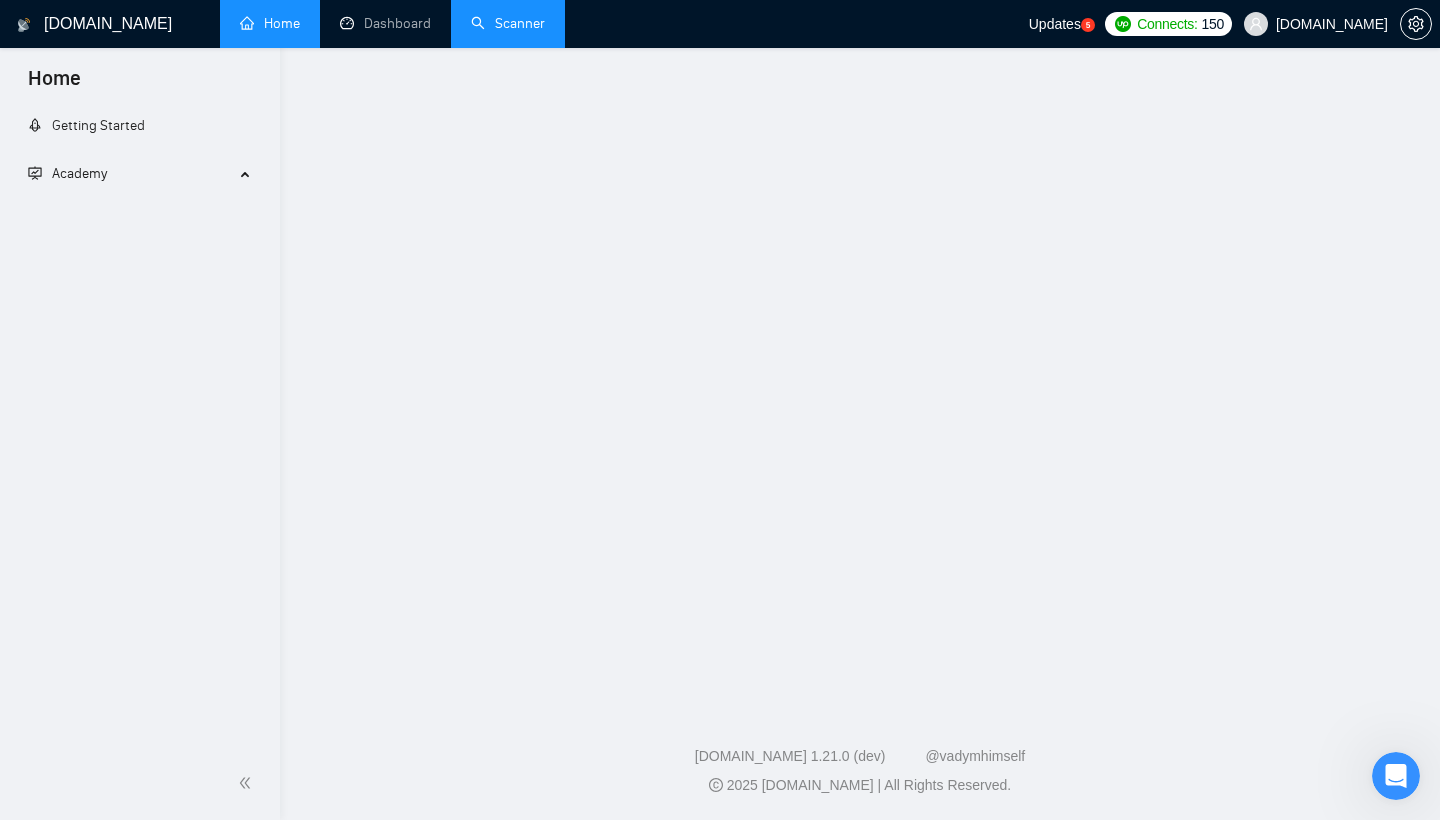 scroll, scrollTop: 0, scrollLeft: 0, axis: both 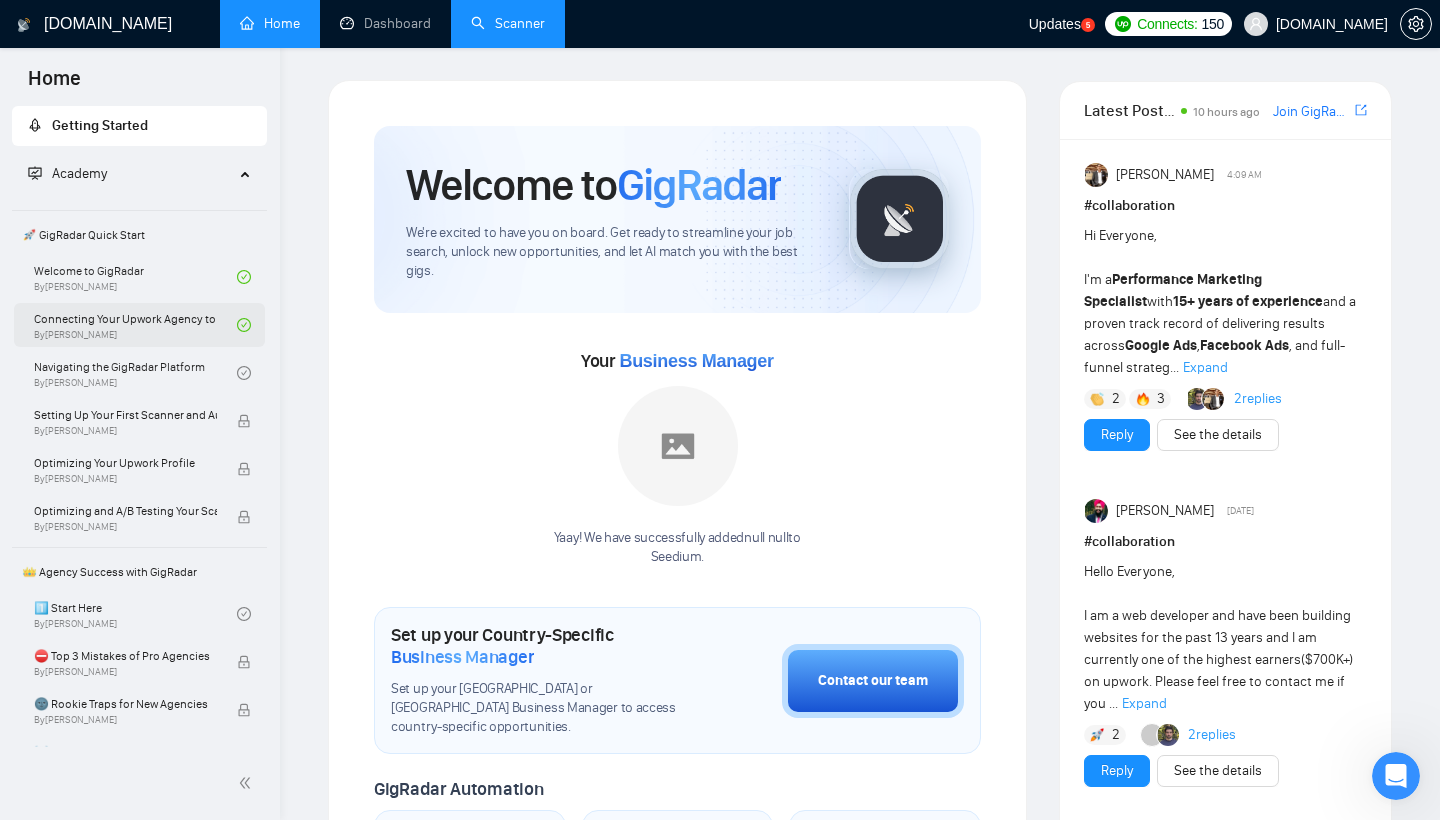 click on "Connecting Your Upwork Agency to GigRadar By  [PERSON_NAME]" at bounding box center [135, 325] 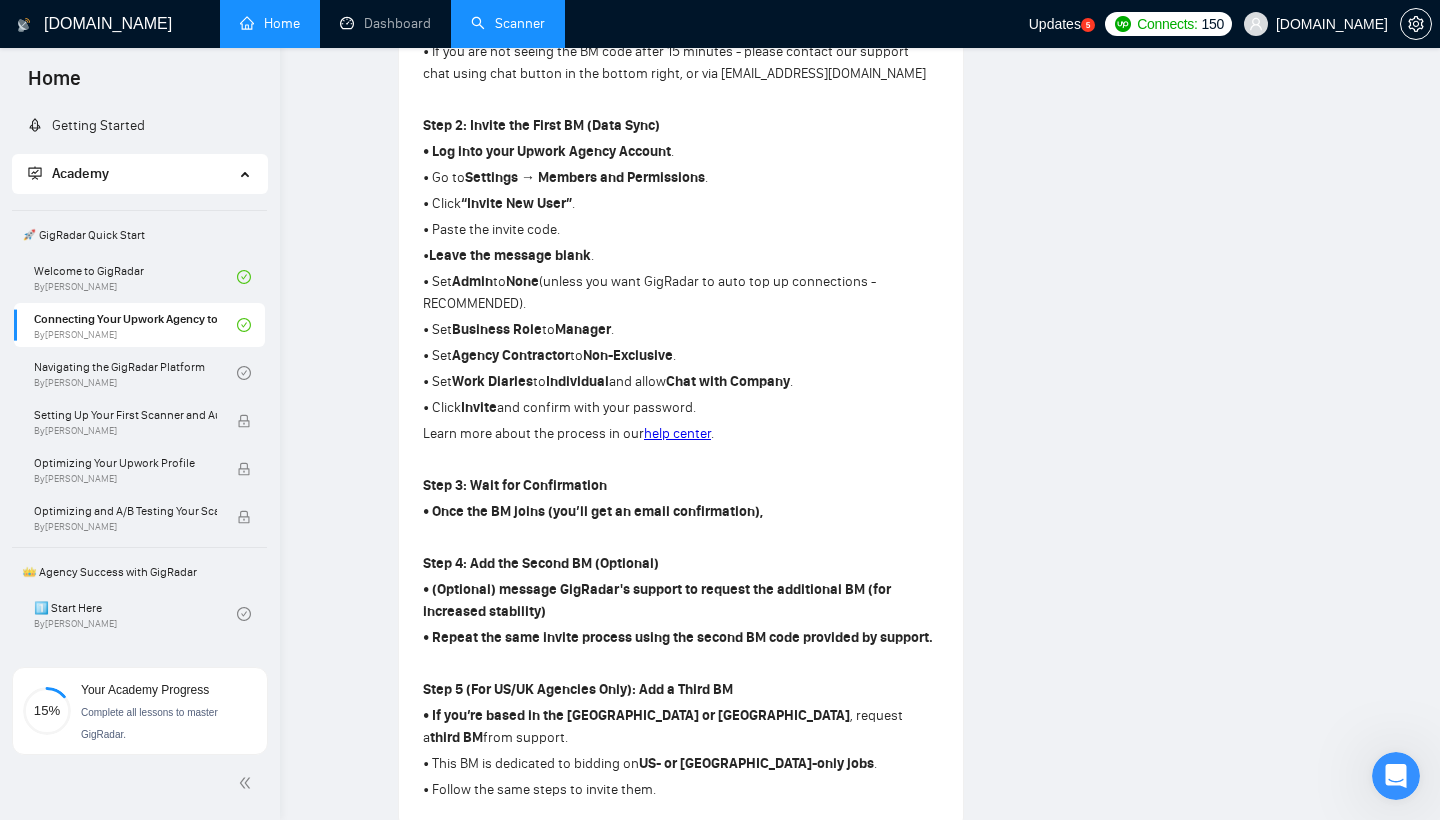scroll, scrollTop: 719, scrollLeft: 0, axis: vertical 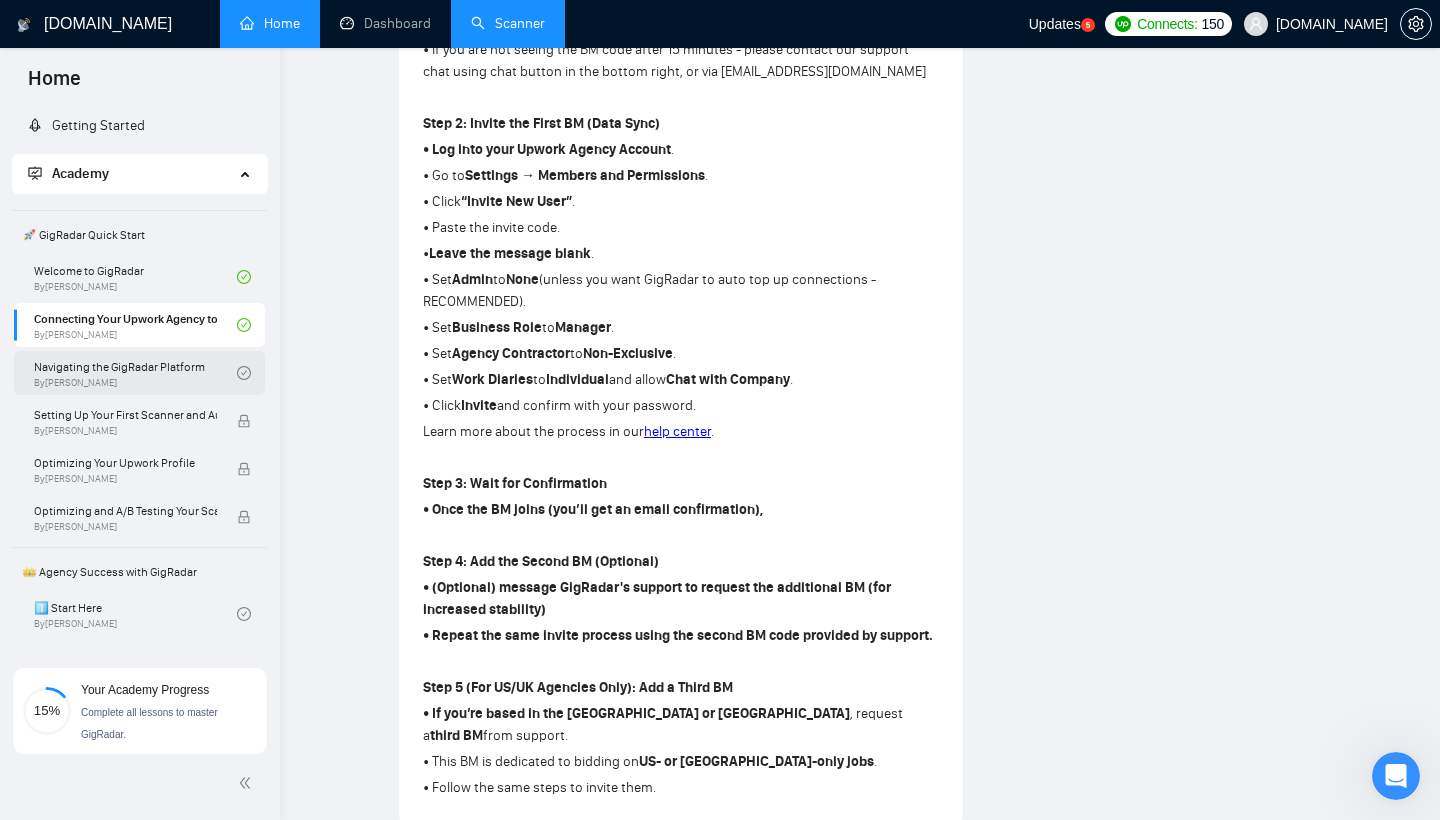 click on "Navigating the GigRadar Platform By  [PERSON_NAME]" at bounding box center [135, 373] 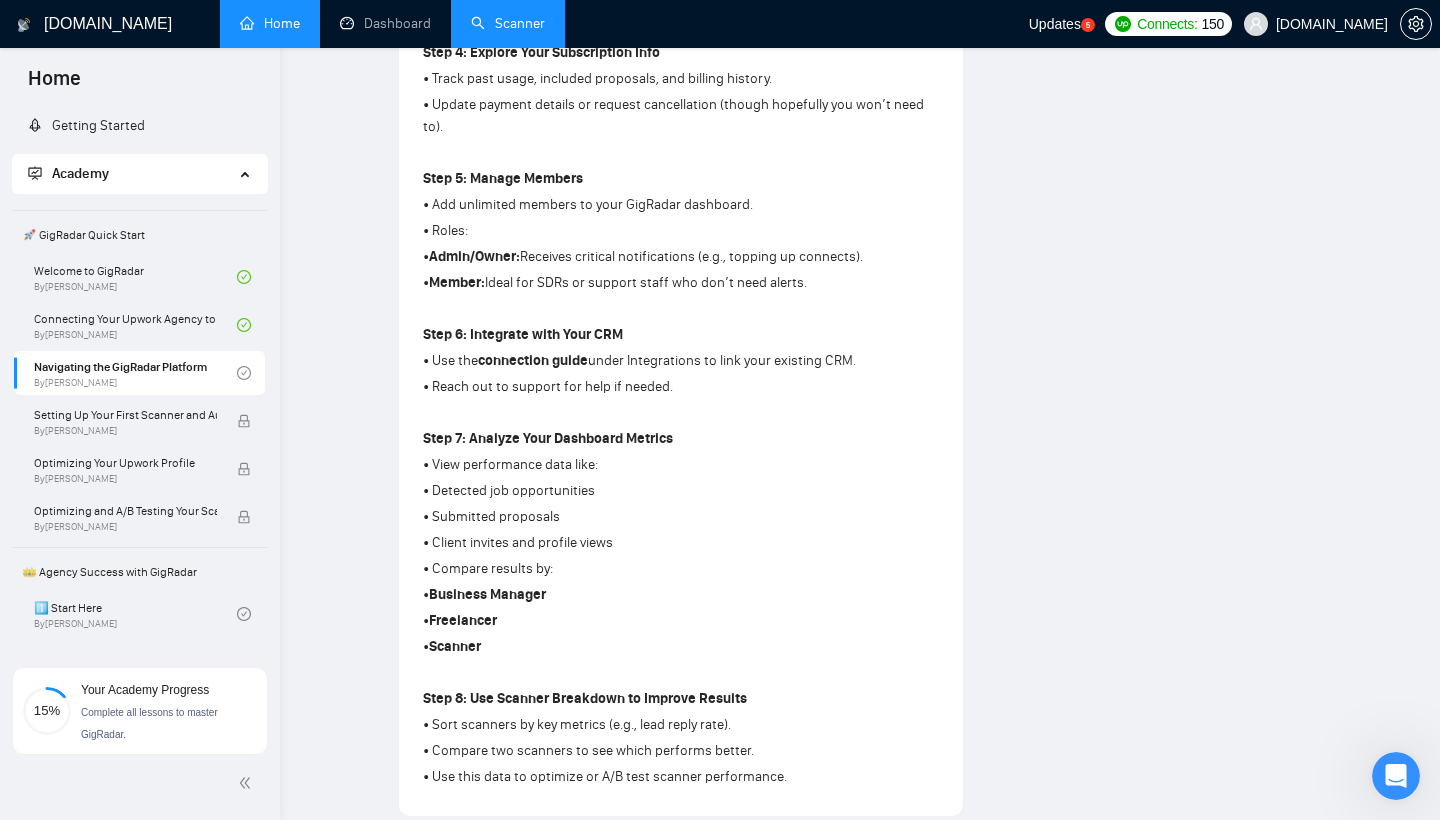 scroll, scrollTop: 1064, scrollLeft: 0, axis: vertical 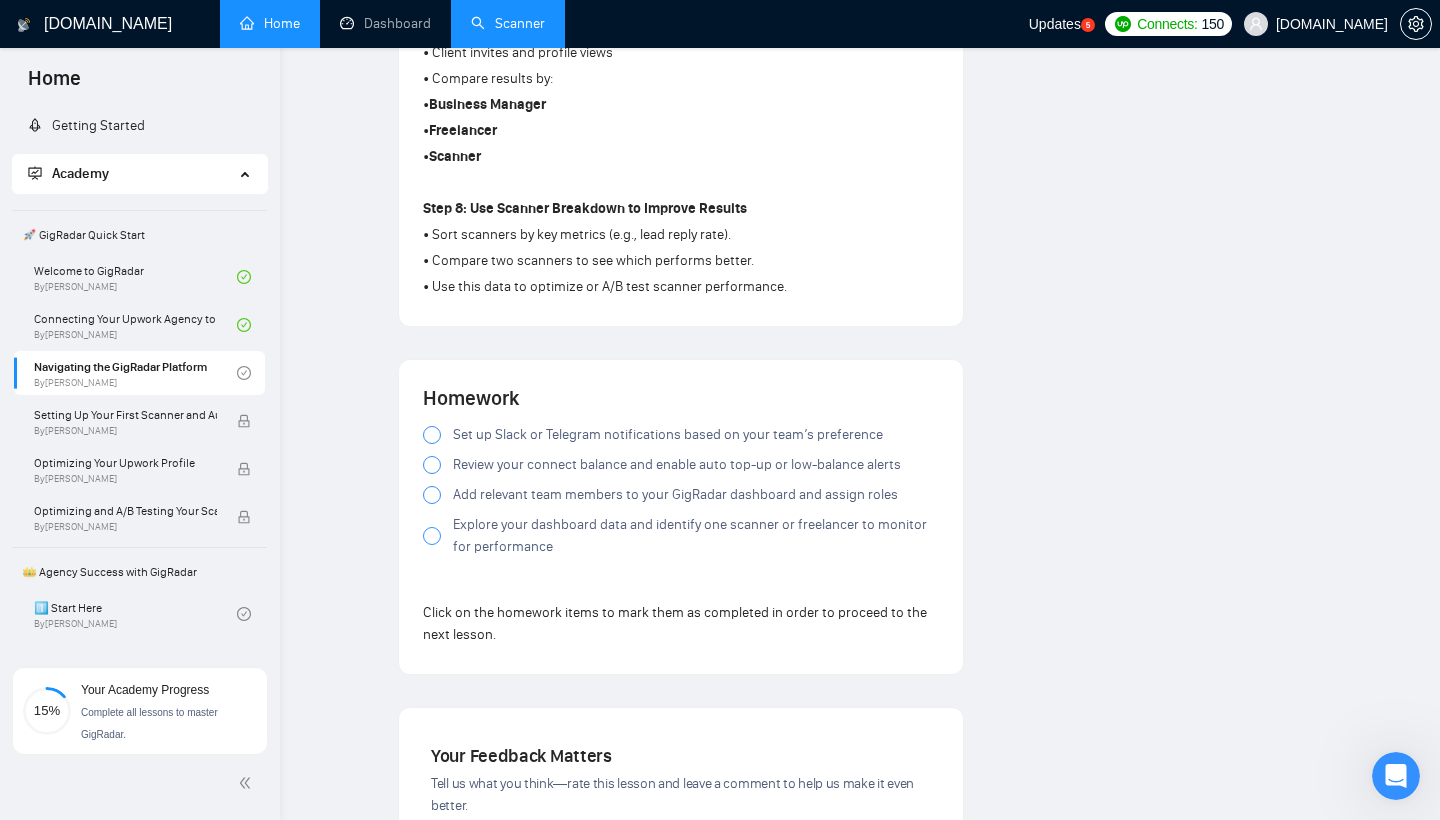 click at bounding box center [432, 435] 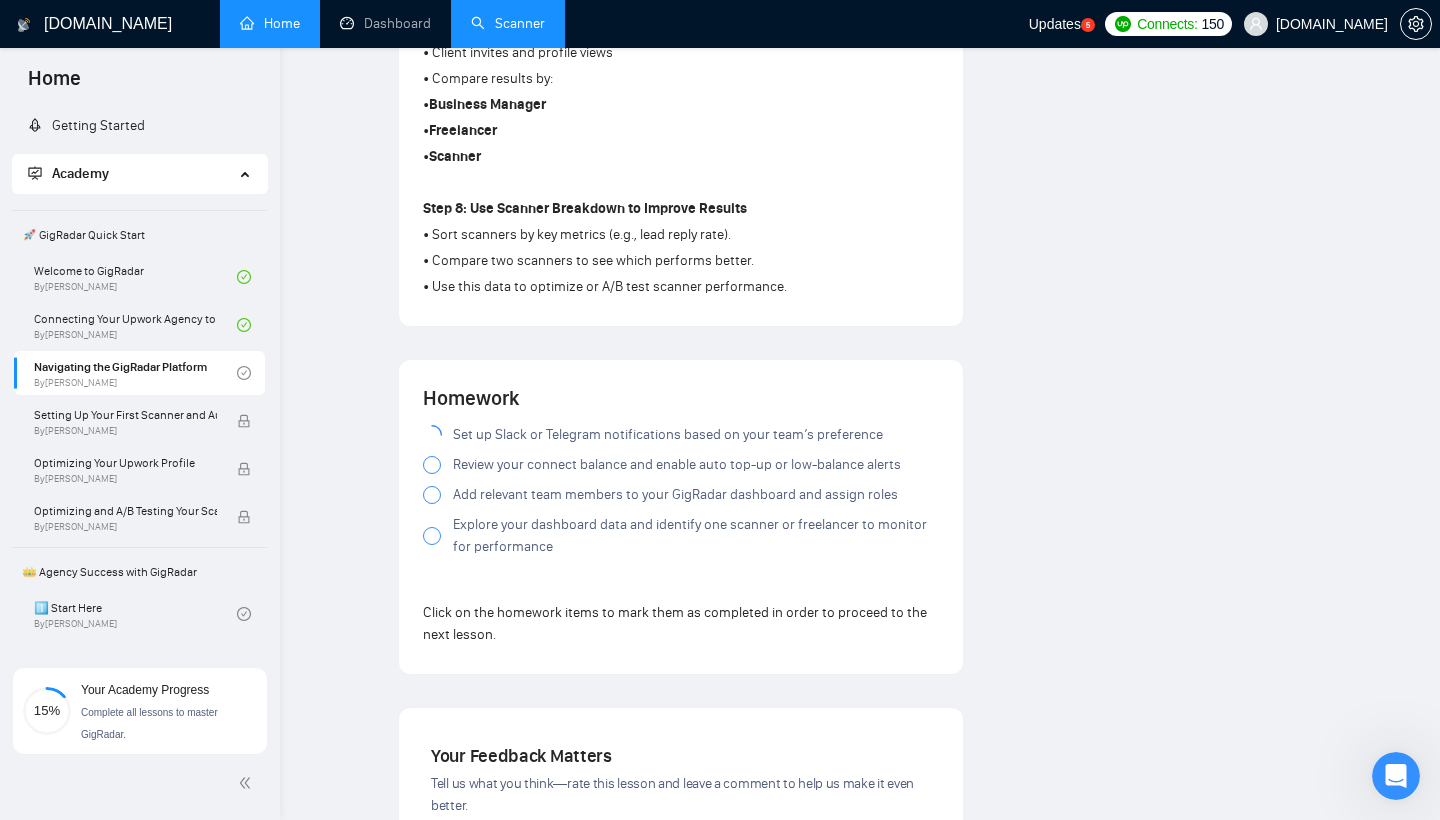 click at bounding box center (432, 465) 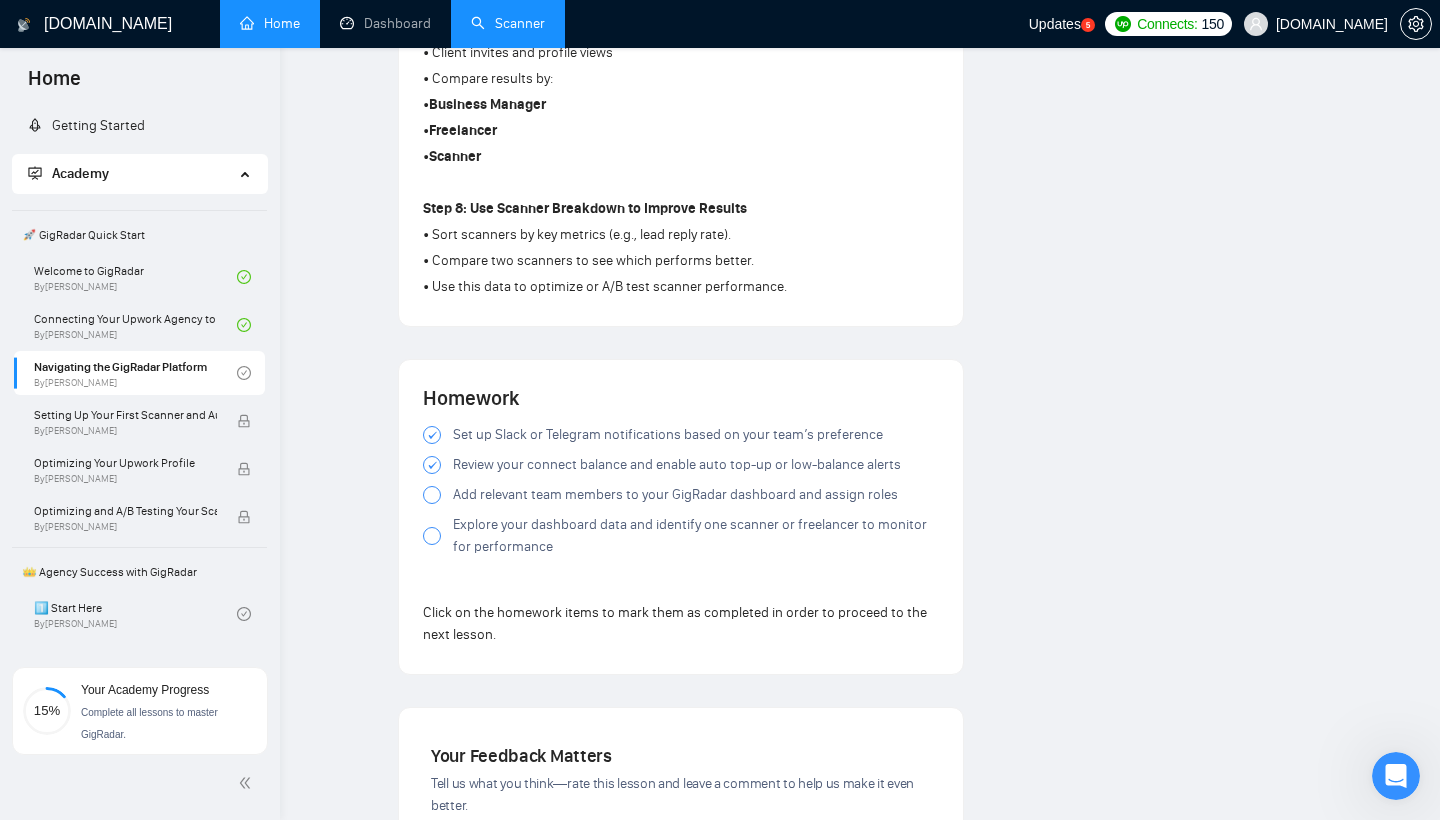 click at bounding box center (432, 495) 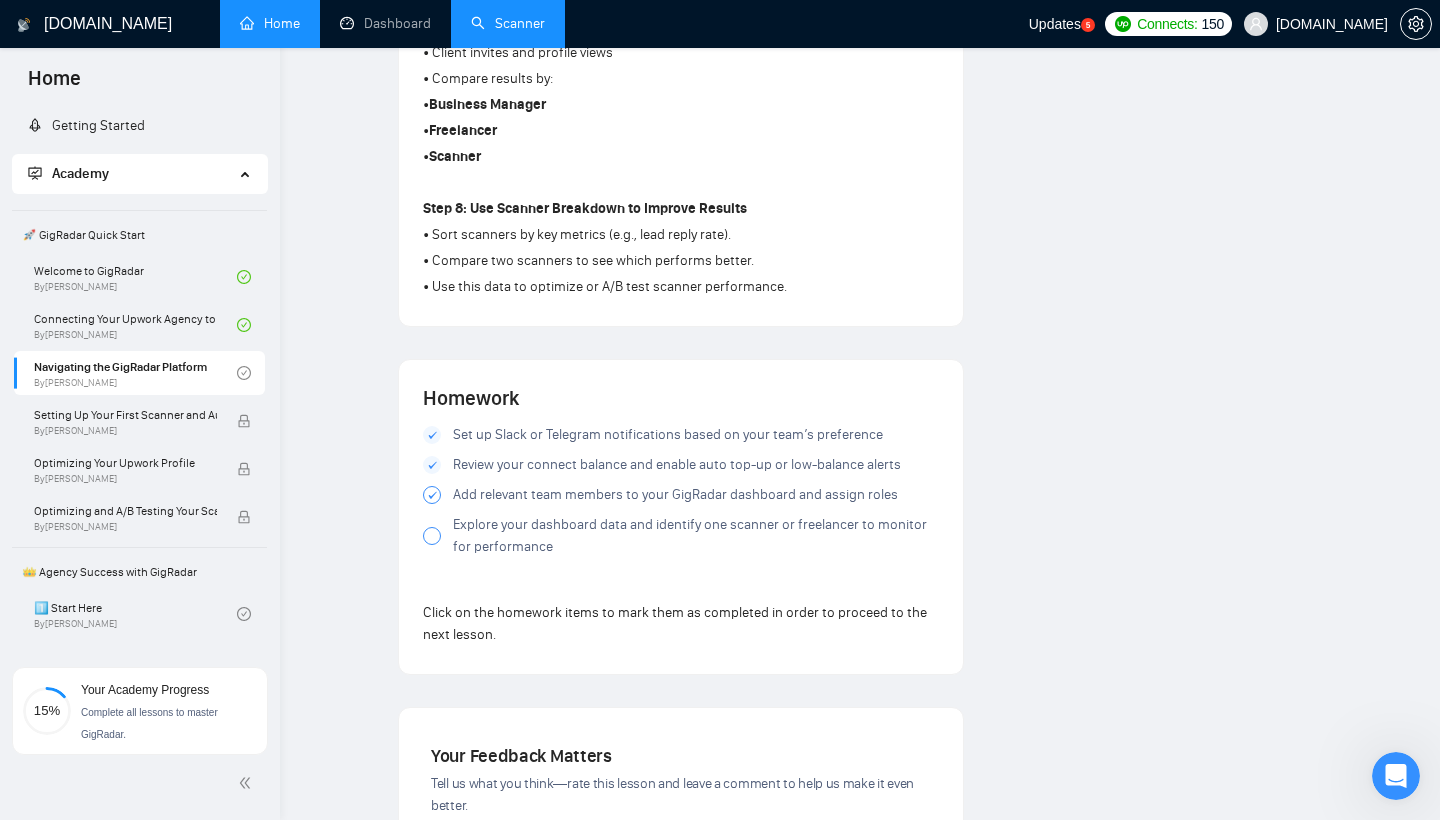 click on "Explore your dashboard data and identify one scanner or freelancer to monitor for performance" at bounding box center [681, 536] 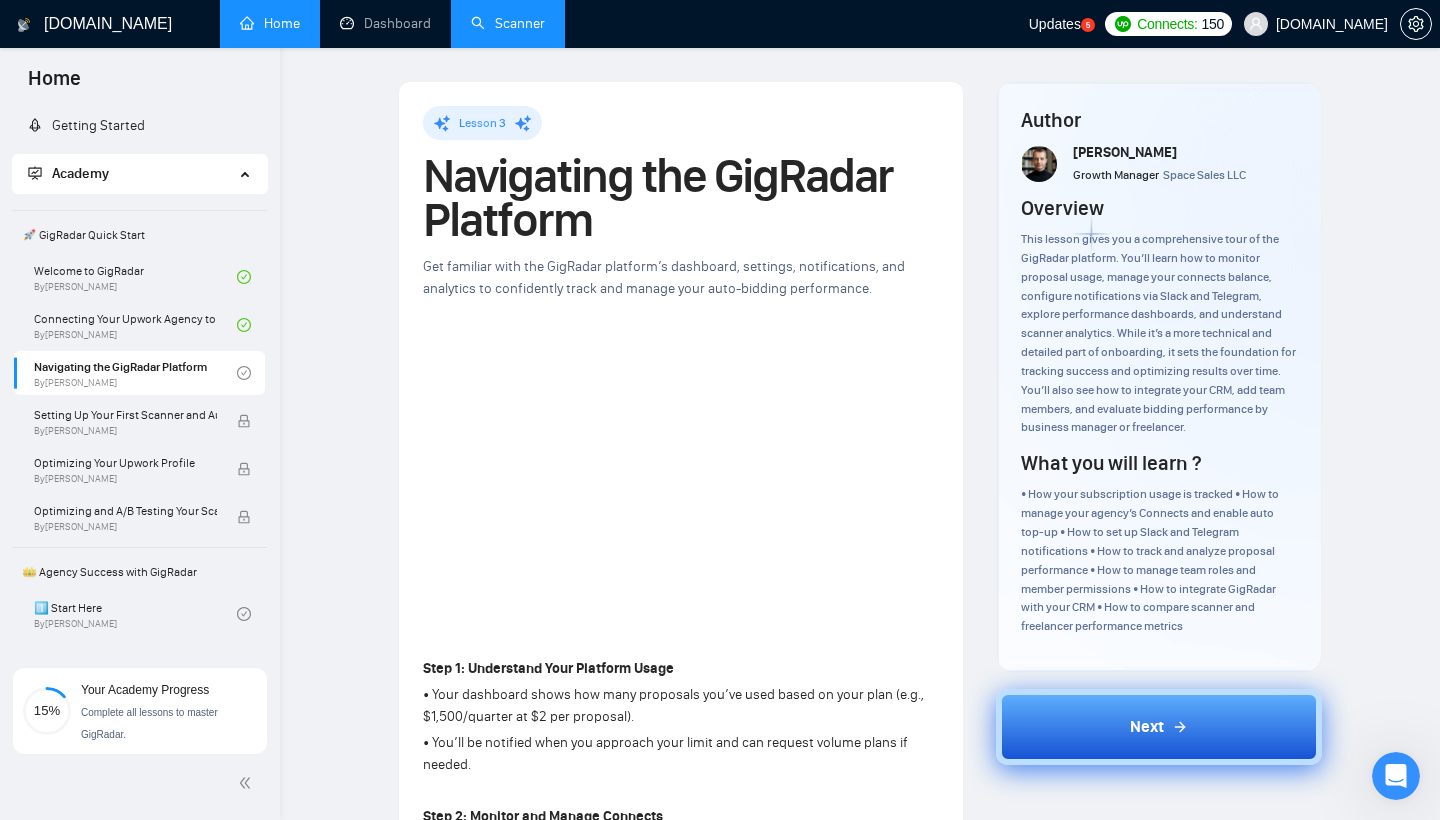 scroll, scrollTop: 0, scrollLeft: 0, axis: both 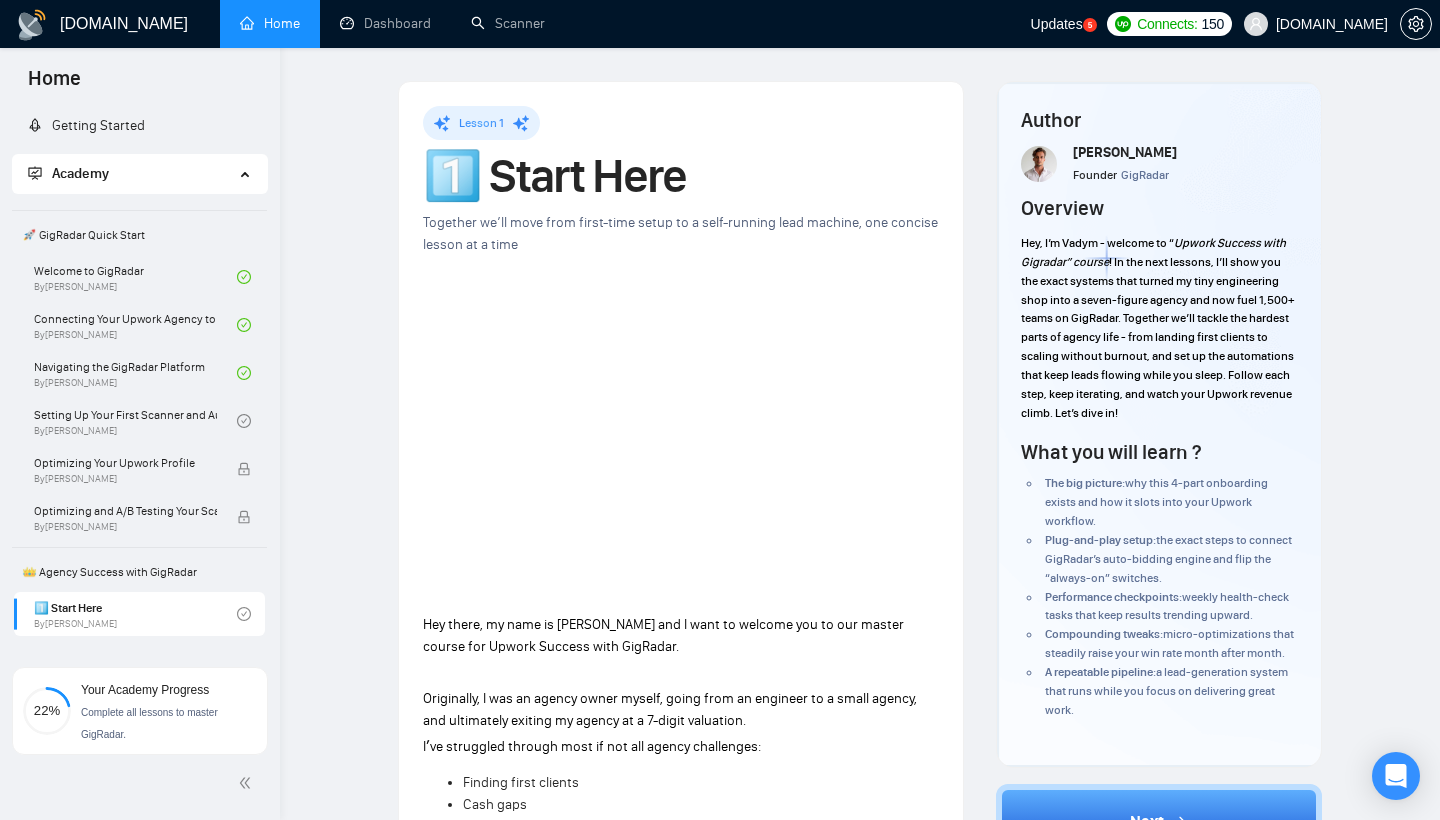click on "Performance checkpoints:  weekly health-check tasks that keep results trending upward." at bounding box center [1169, 607] 